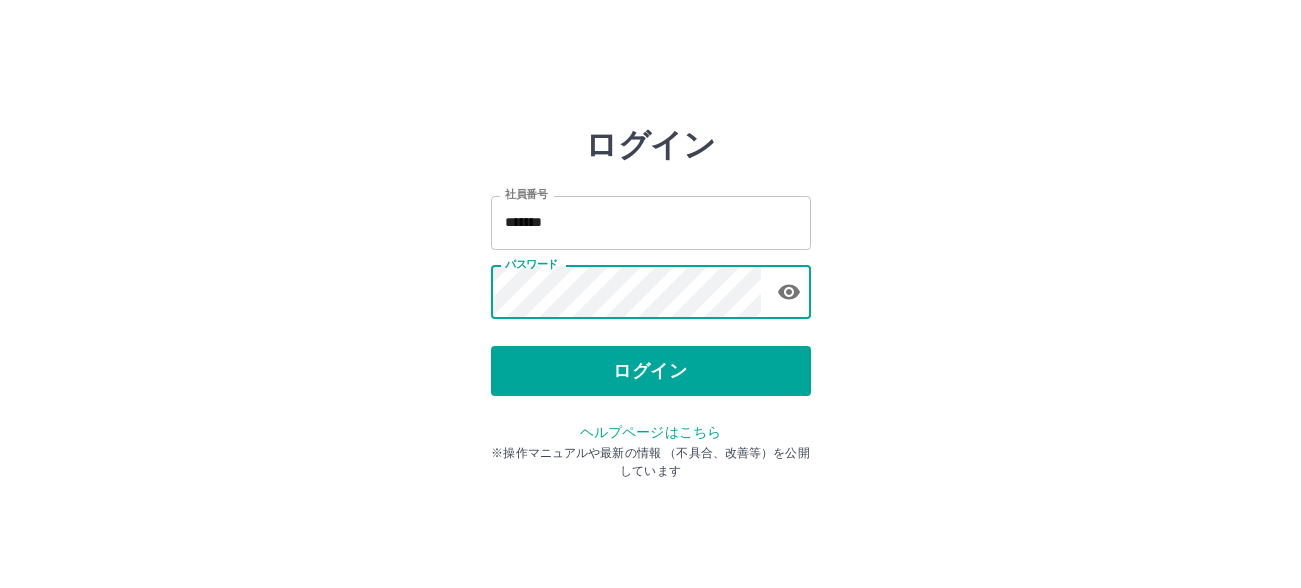scroll, scrollTop: 0, scrollLeft: 0, axis: both 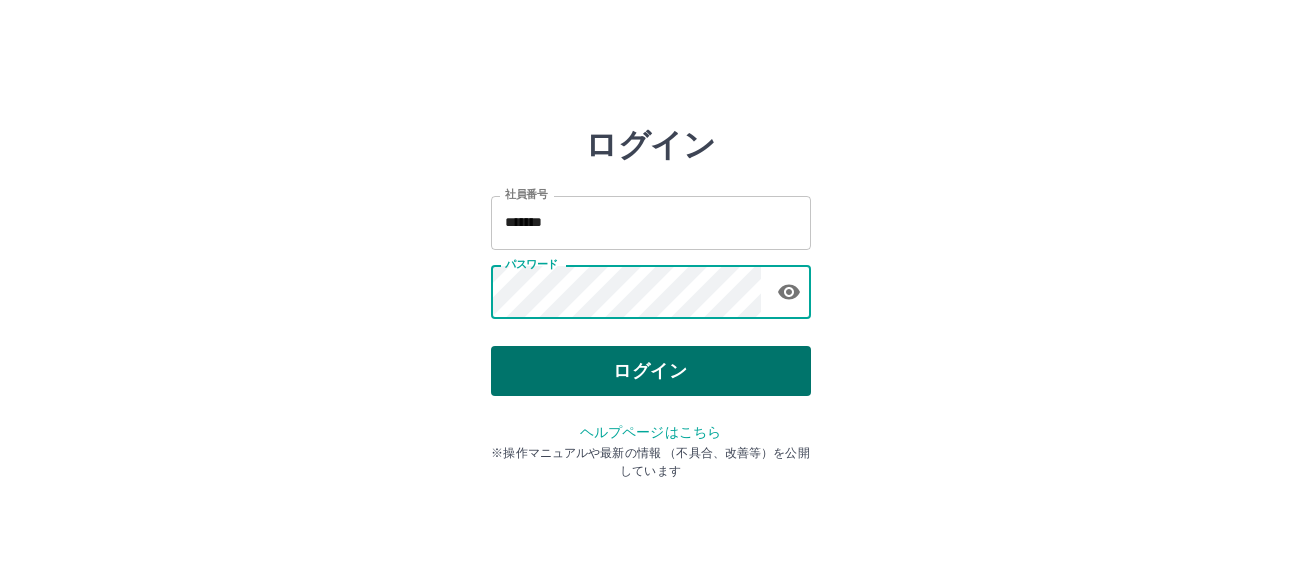 click on "ログイン" at bounding box center [651, 371] 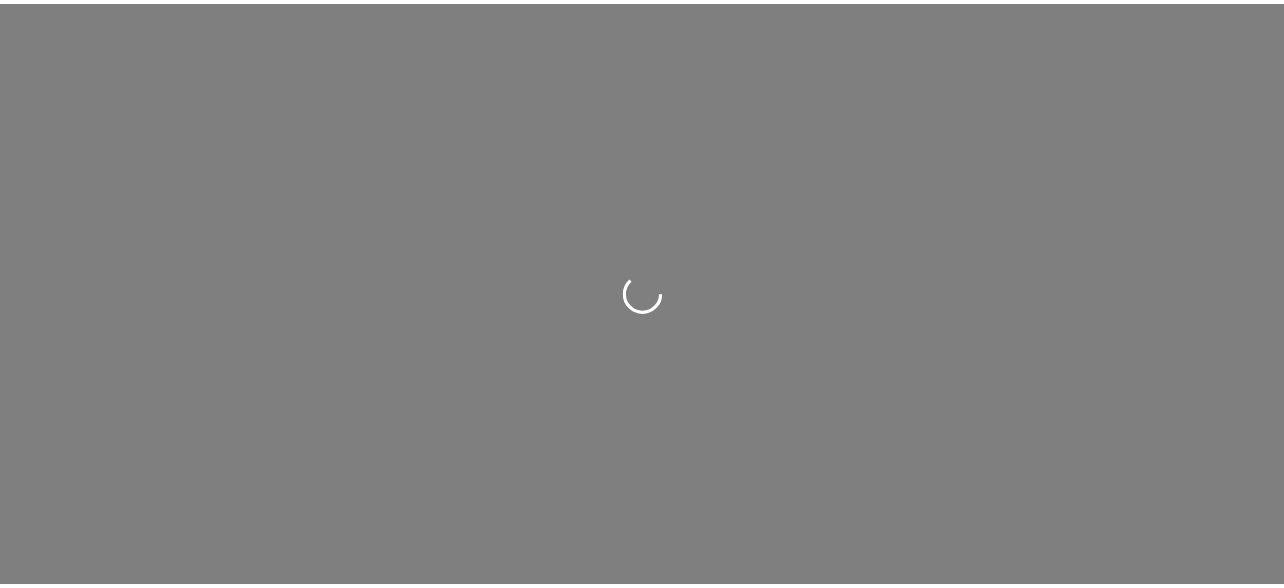 scroll, scrollTop: 0, scrollLeft: 0, axis: both 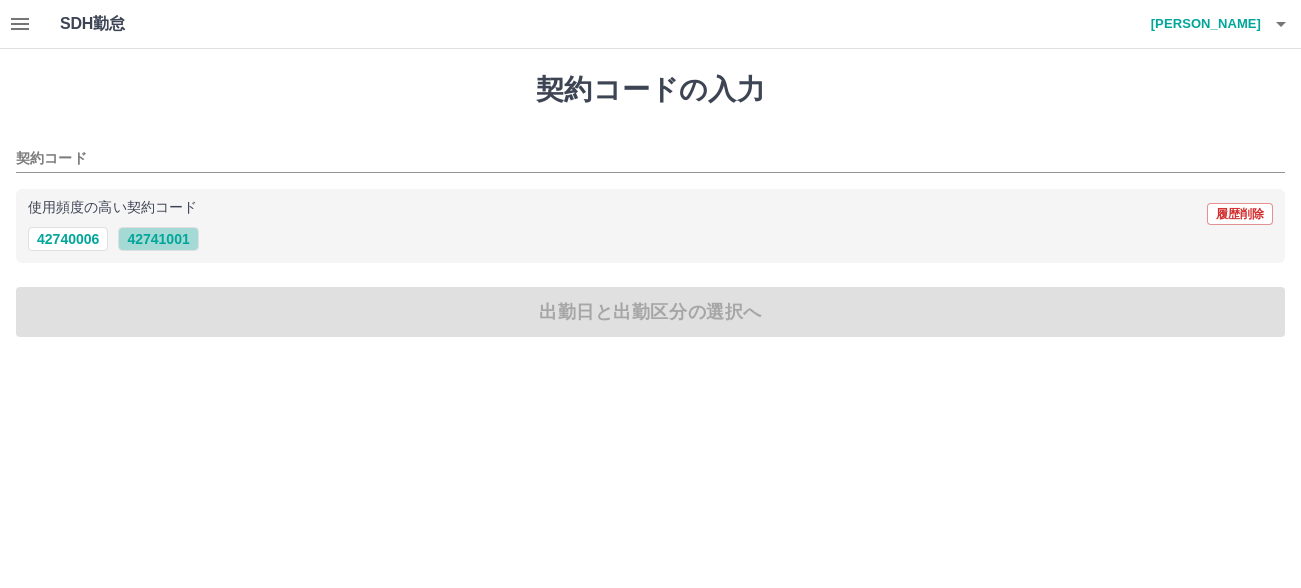 click on "42741001" at bounding box center (158, 239) 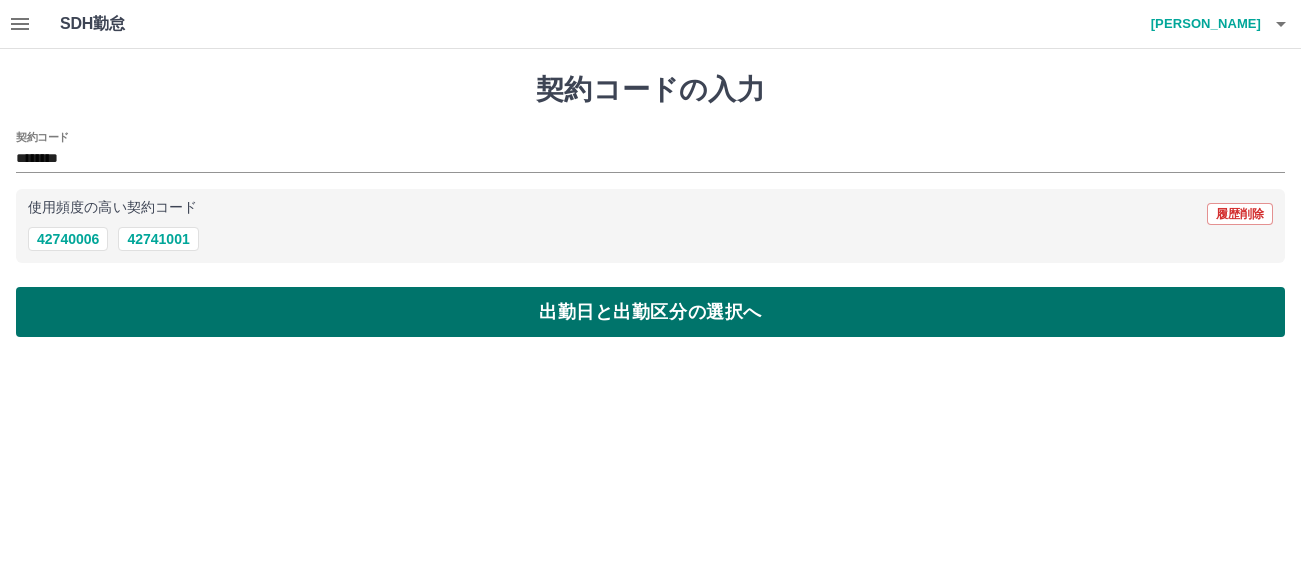 click on "出勤日と出勤区分の選択へ" at bounding box center [650, 312] 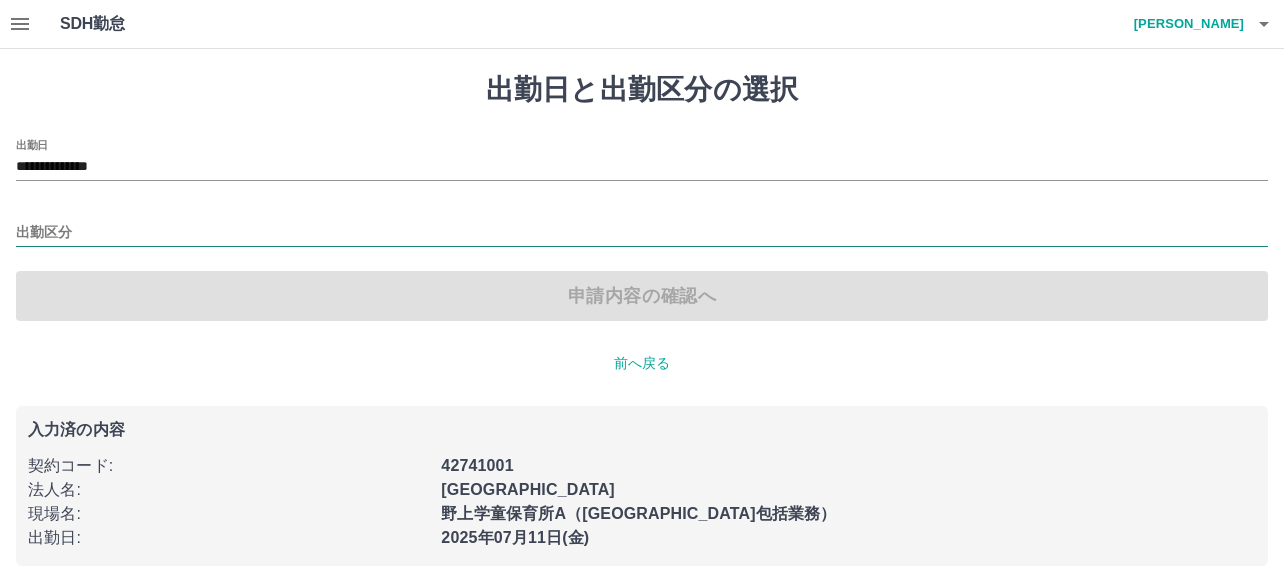 click on "出勤区分" at bounding box center [642, 233] 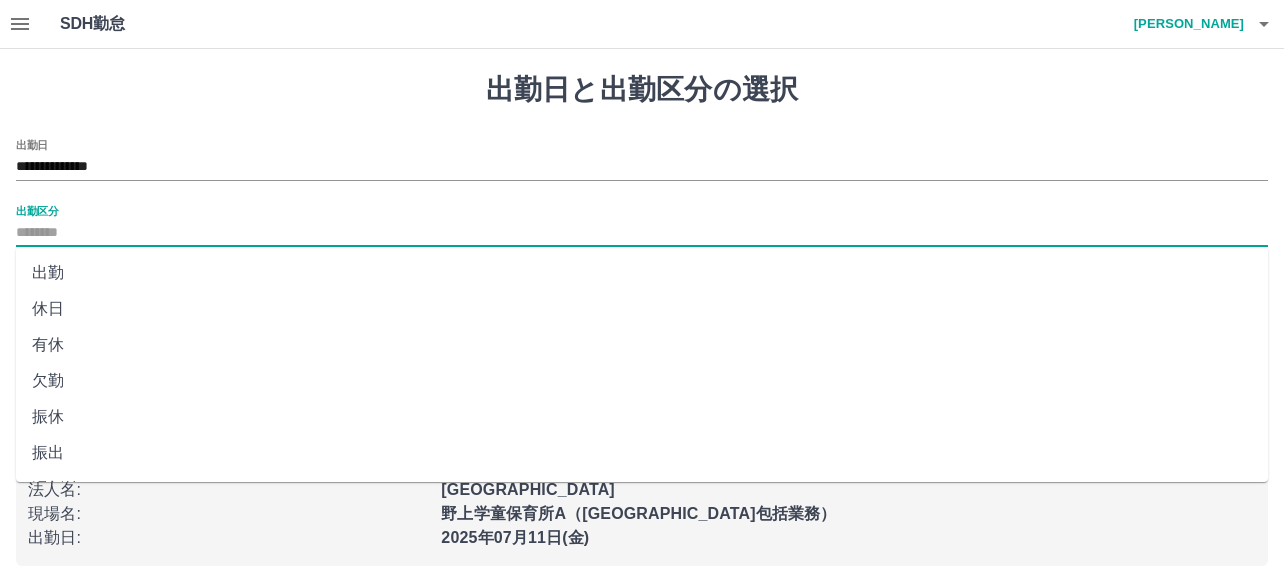 click on "出勤" at bounding box center [642, 273] 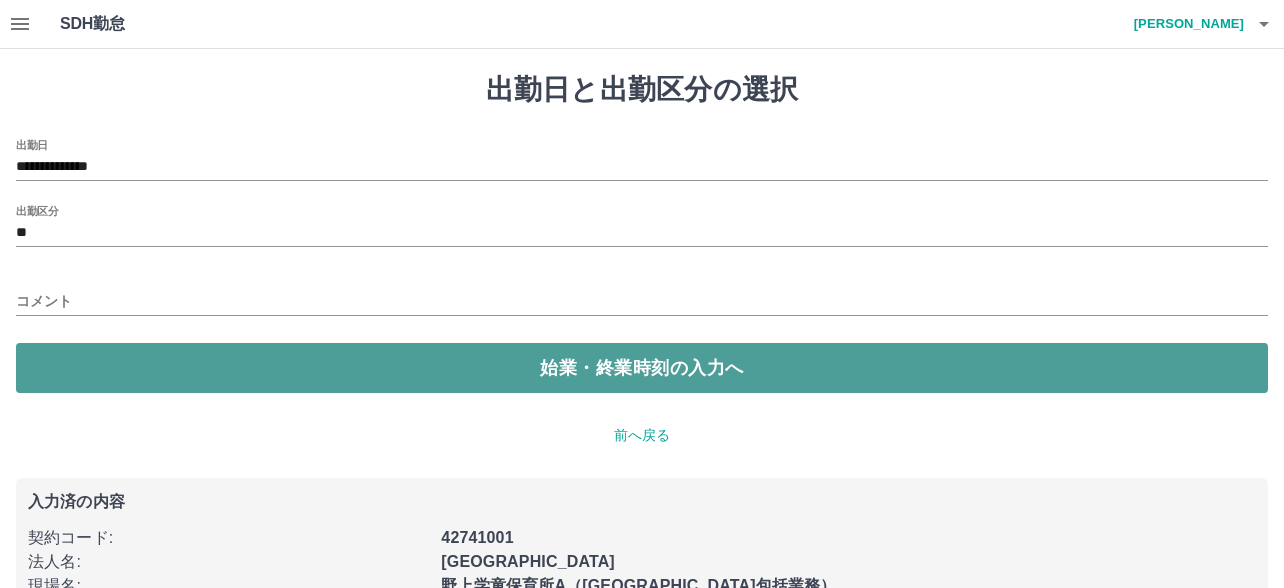 click on "始業・終業時刻の入力へ" at bounding box center [642, 368] 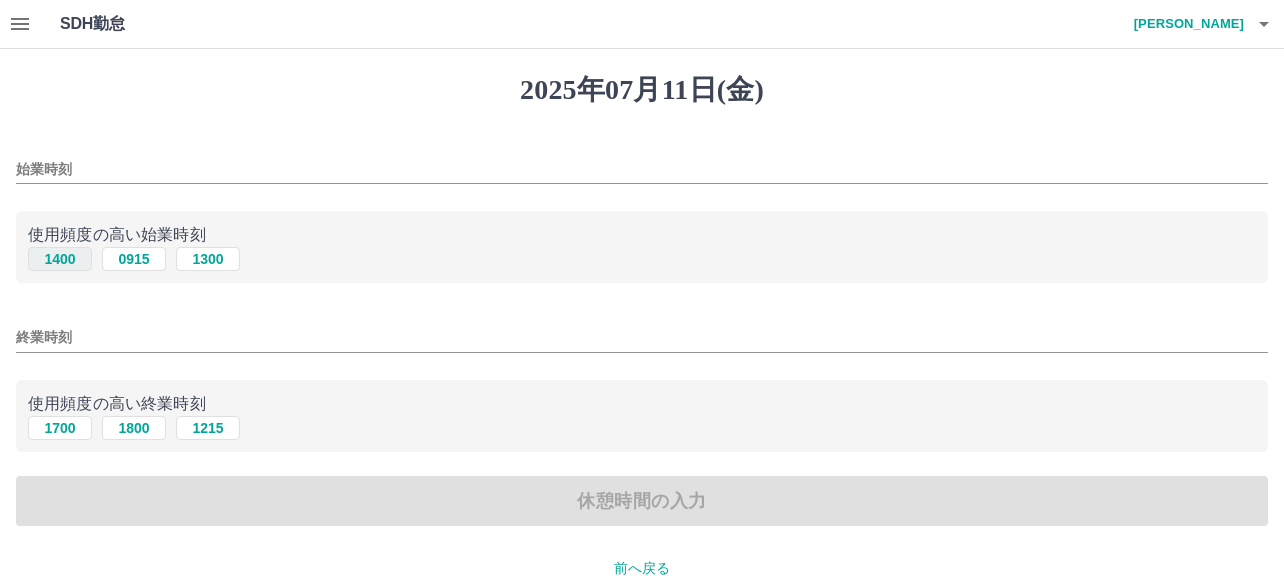 click on "1400" at bounding box center [60, 259] 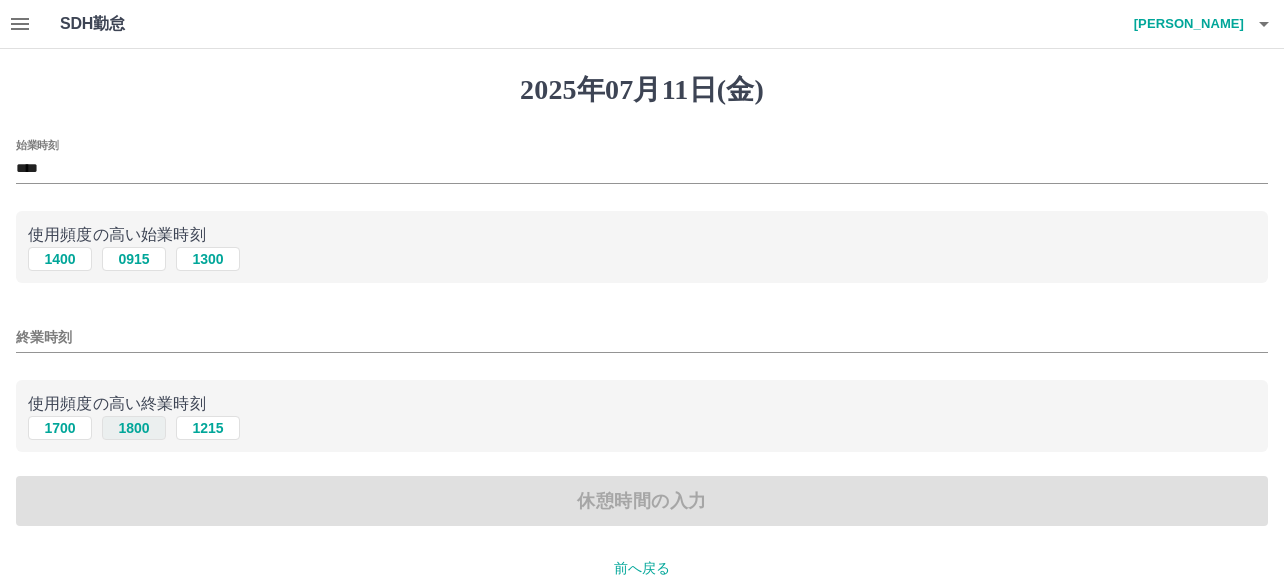 click on "1800" at bounding box center [134, 428] 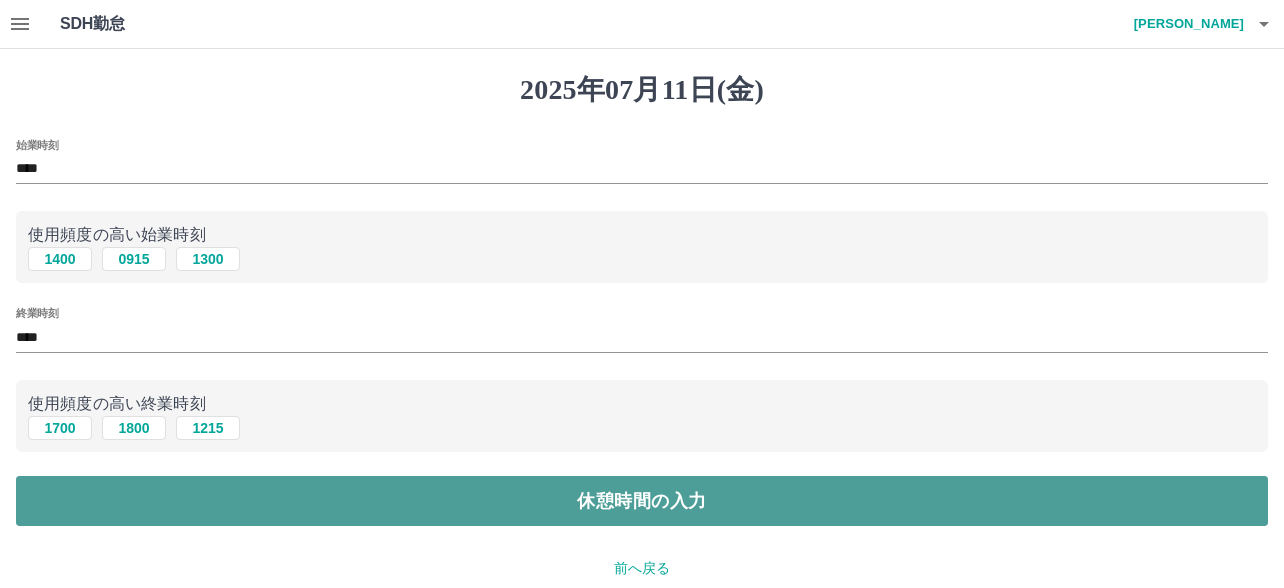 click on "休憩時間の入力" at bounding box center [642, 501] 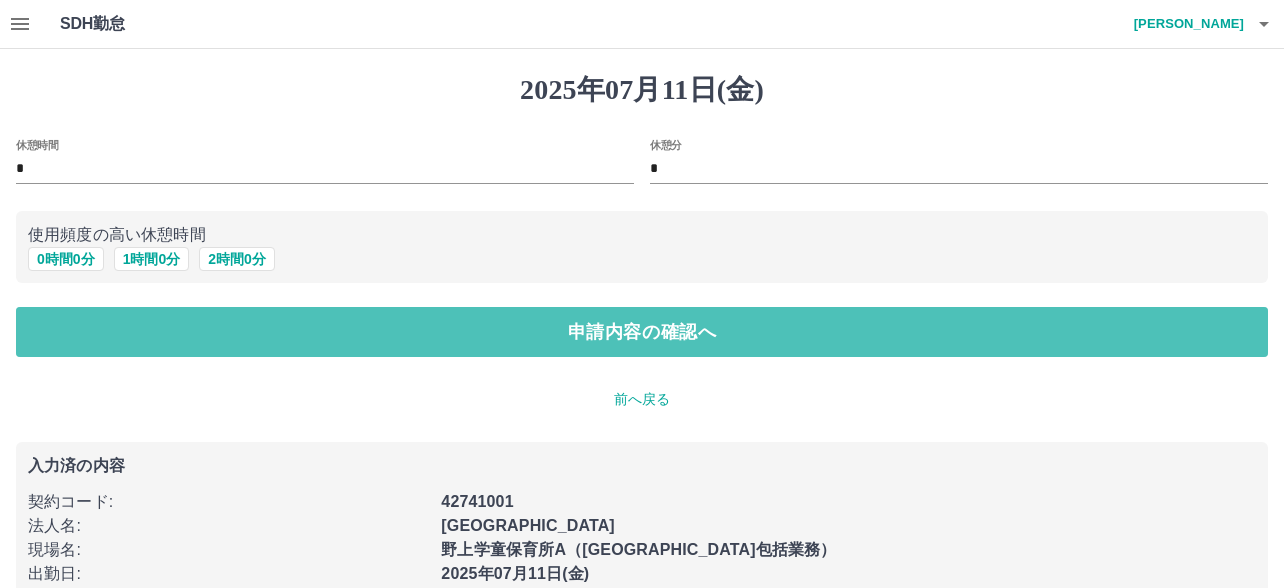 drag, startPoint x: 630, startPoint y: 326, endPoint x: 642, endPoint y: 297, distance: 31.38471 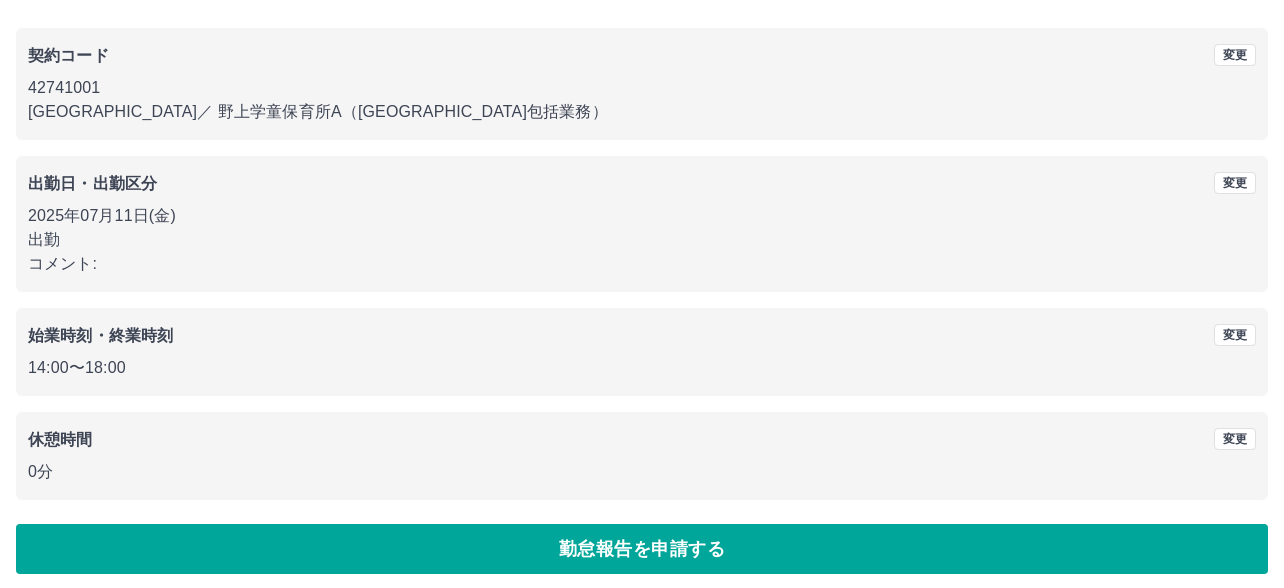 scroll, scrollTop: 161, scrollLeft: 0, axis: vertical 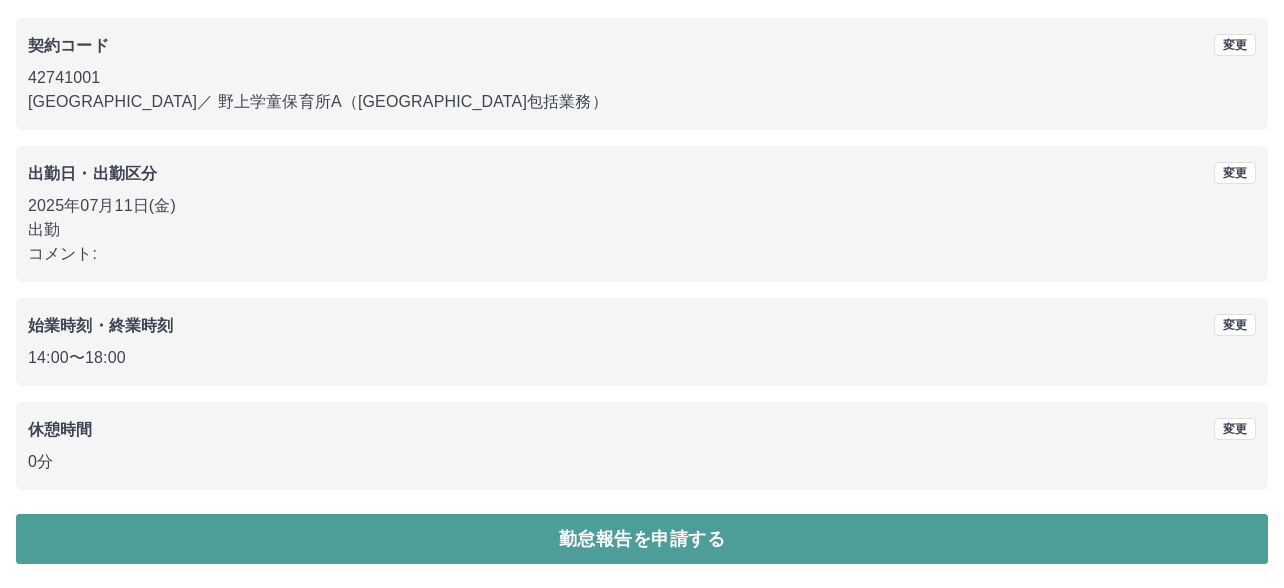 click on "勤怠報告を申請する" at bounding box center [642, 539] 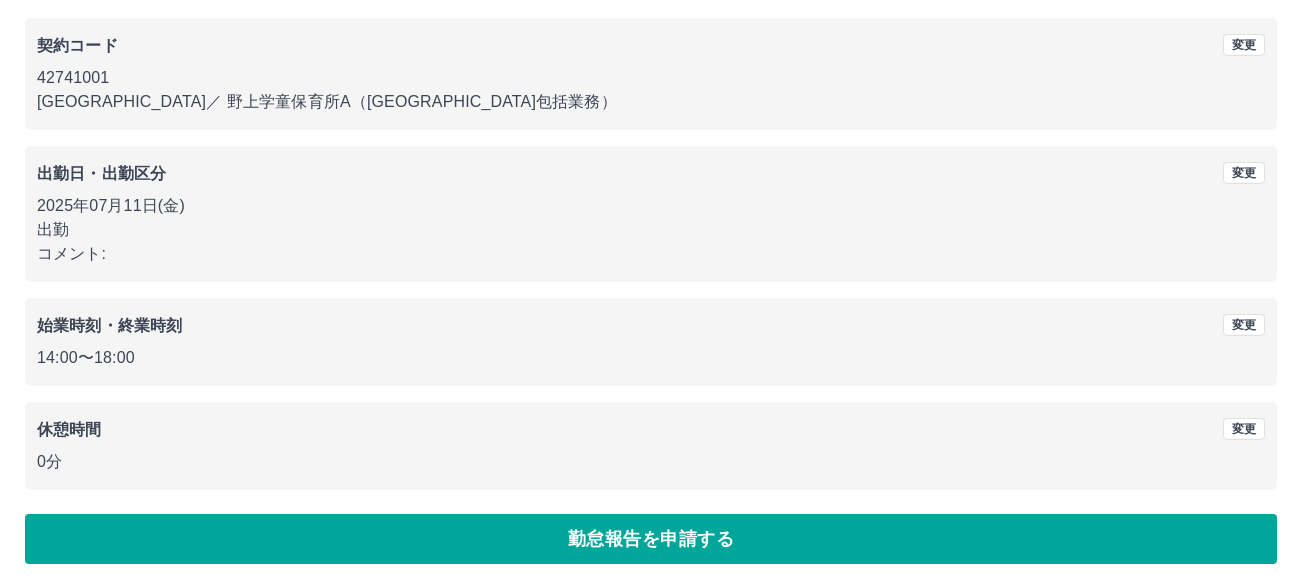 scroll, scrollTop: 0, scrollLeft: 0, axis: both 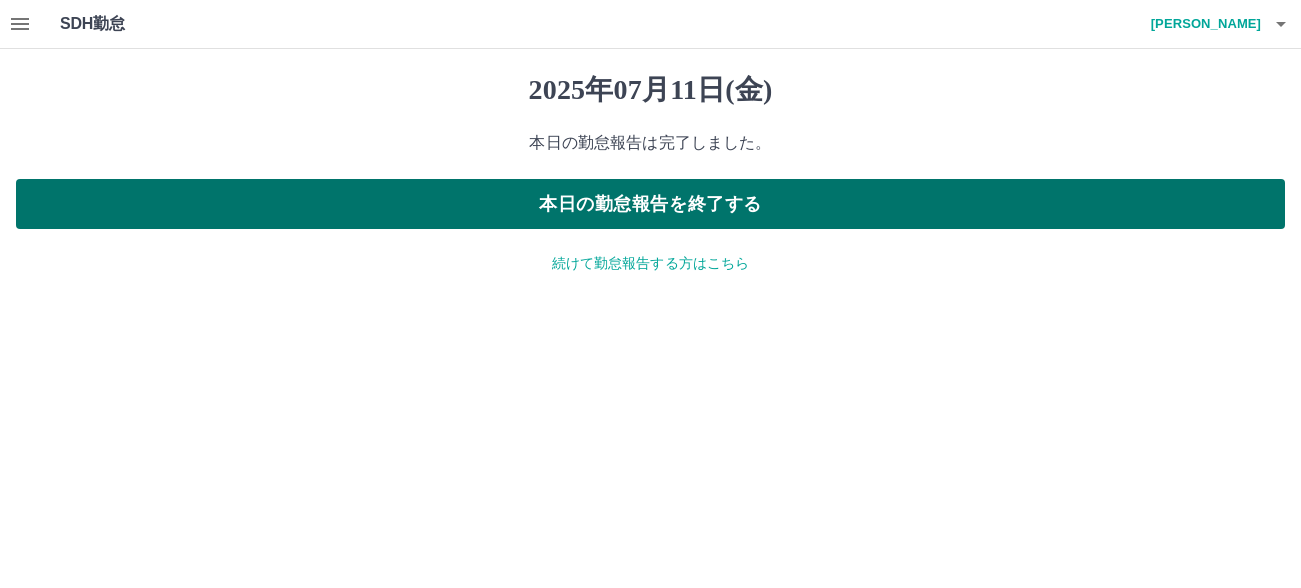 click on "本日の勤怠報告を終了する" at bounding box center [650, 204] 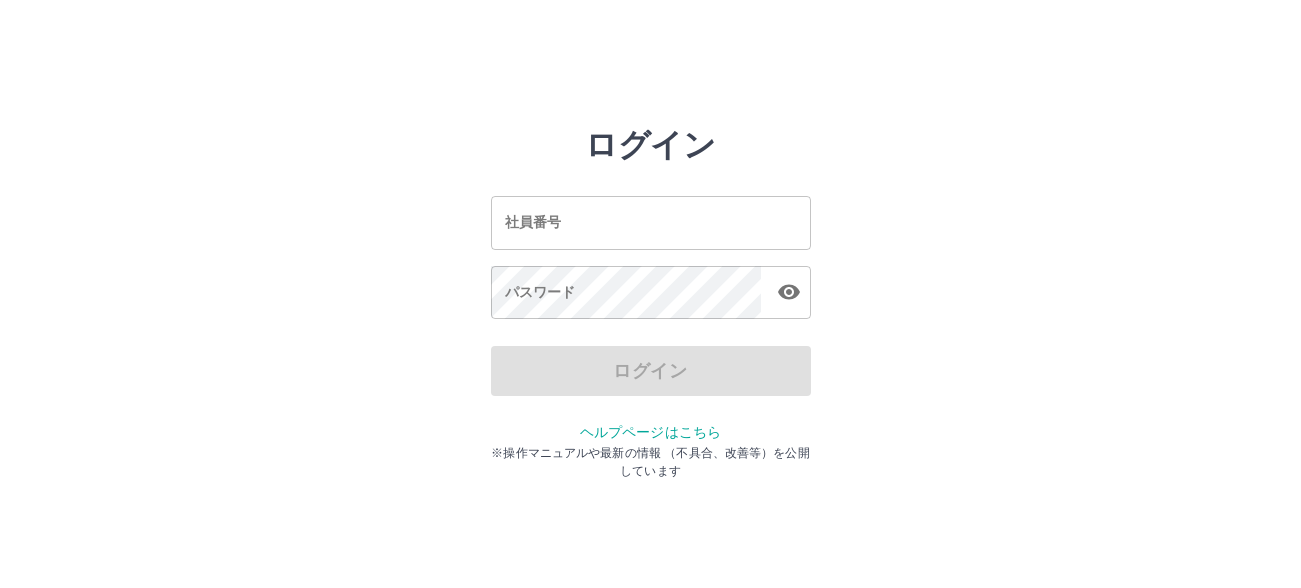 scroll, scrollTop: 0, scrollLeft: 0, axis: both 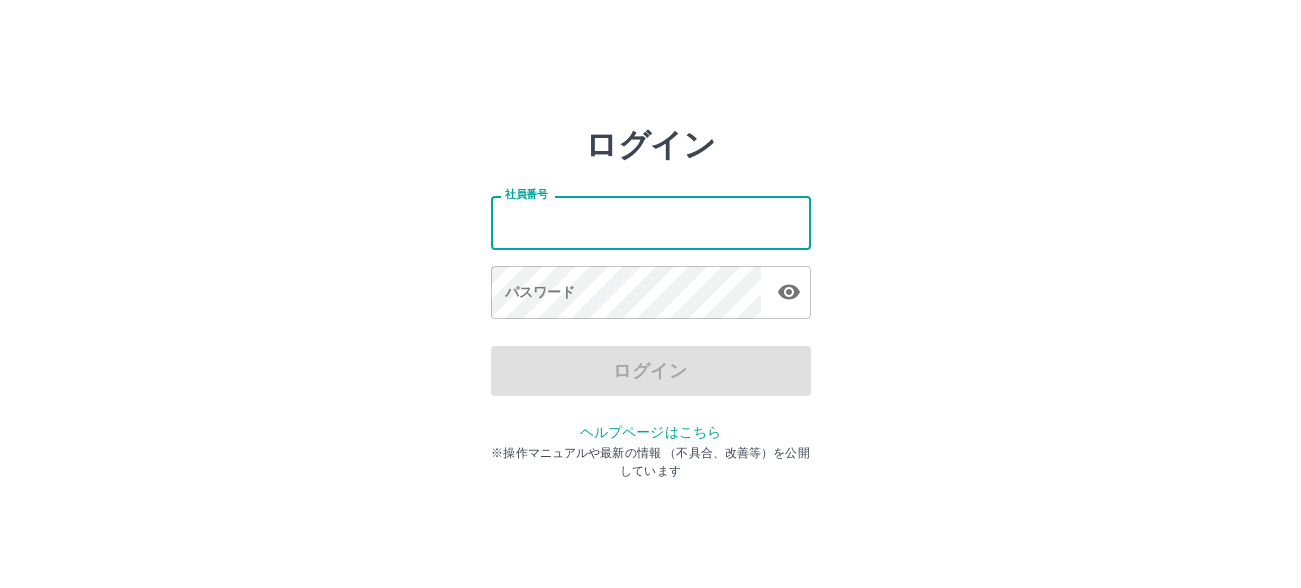 click on "社員番号" at bounding box center (651, 222) 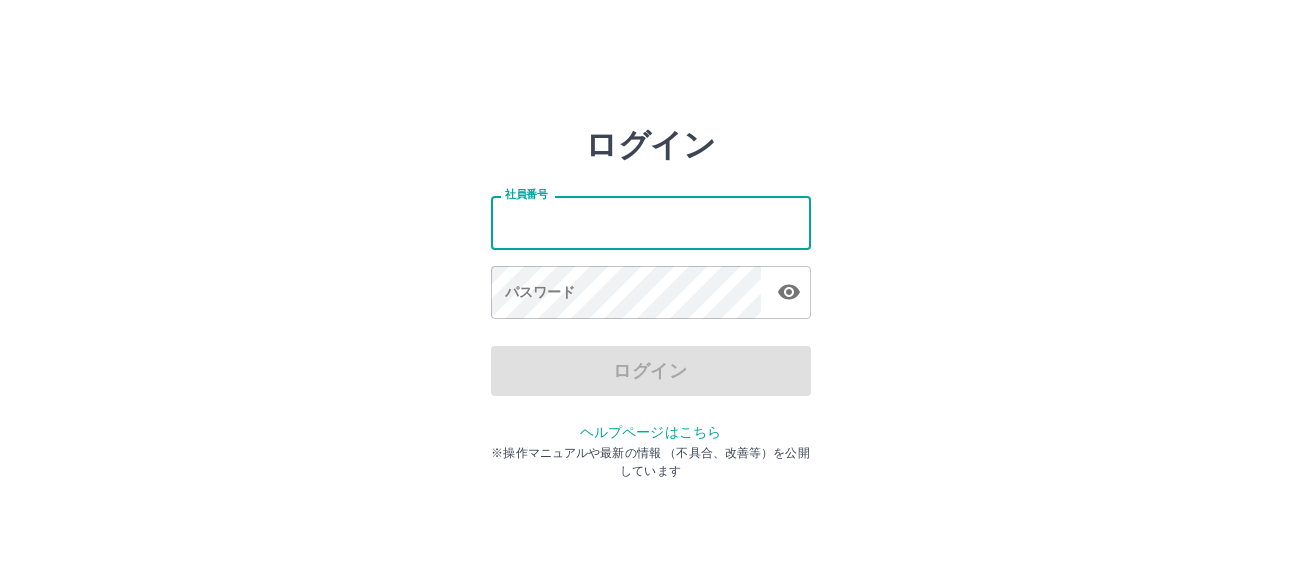 type on "*******" 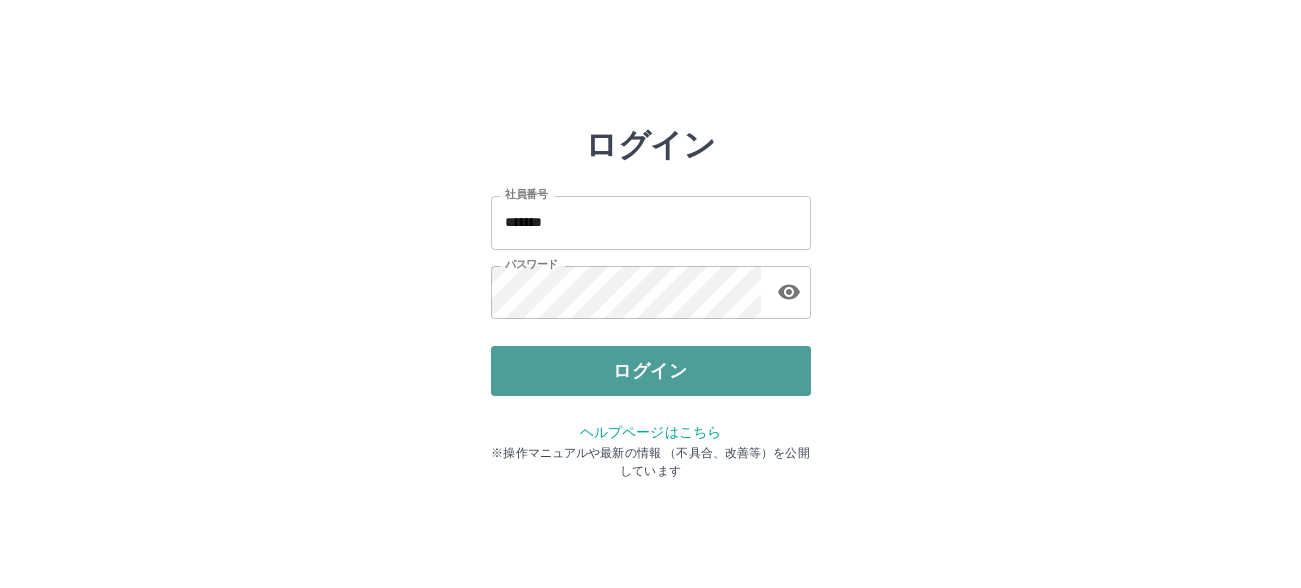 click on "ログイン" at bounding box center [651, 371] 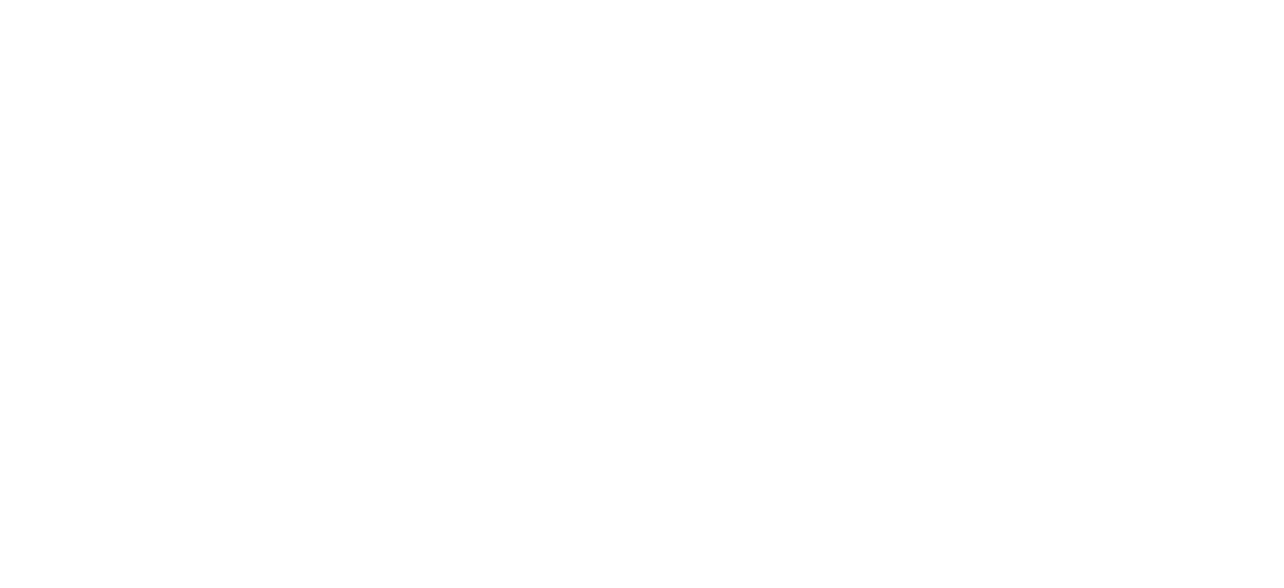 scroll, scrollTop: 0, scrollLeft: 0, axis: both 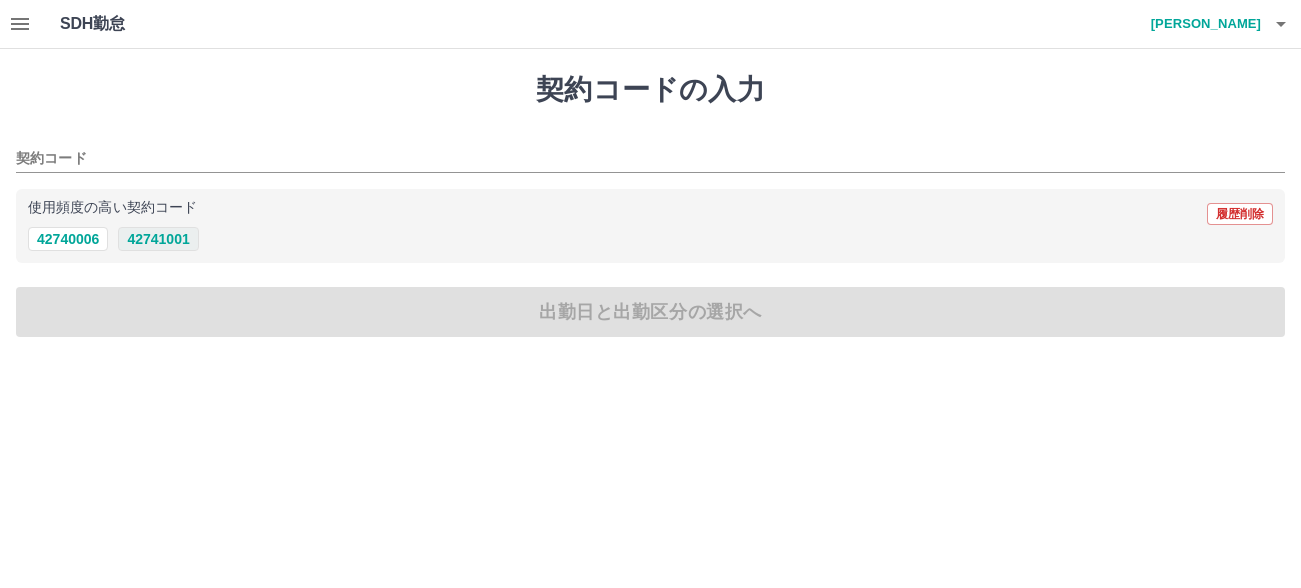 click on "42741001" at bounding box center [158, 239] 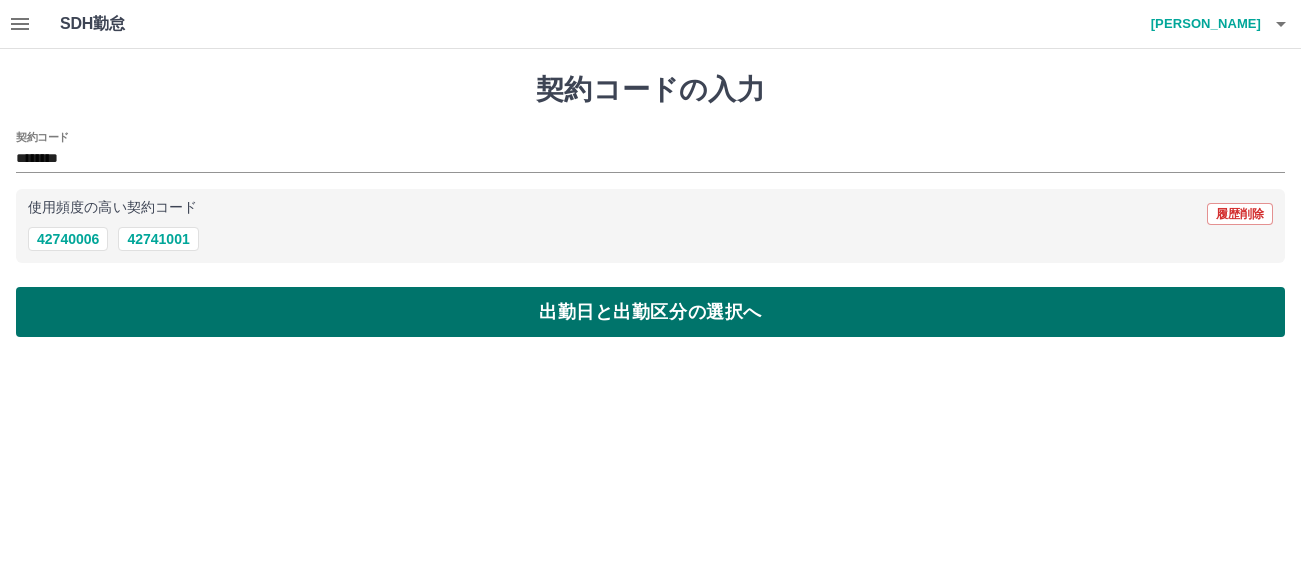 click on "出勤日と出勤区分の選択へ" at bounding box center (650, 312) 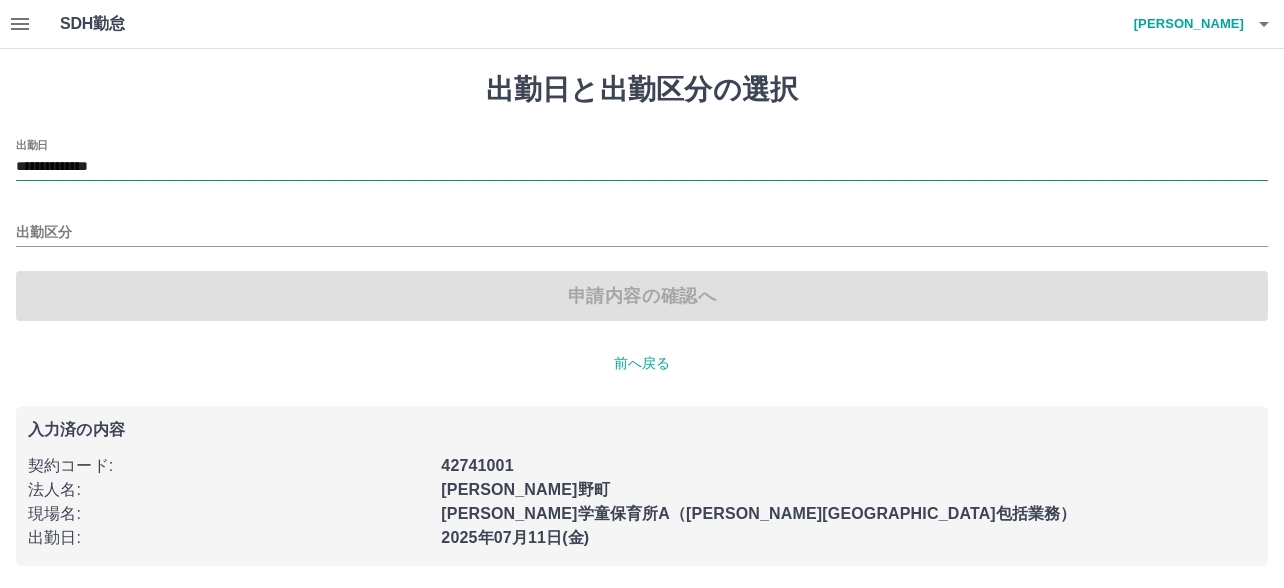 click on "**********" at bounding box center [642, 167] 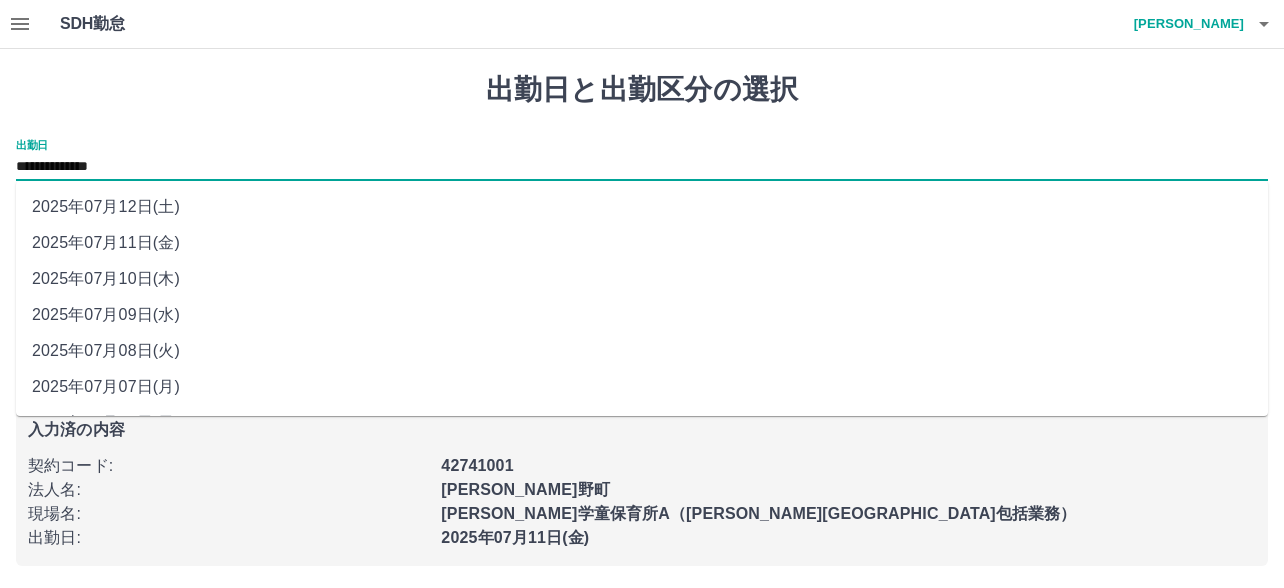 click on "2025年07月10日(木)" at bounding box center [642, 279] 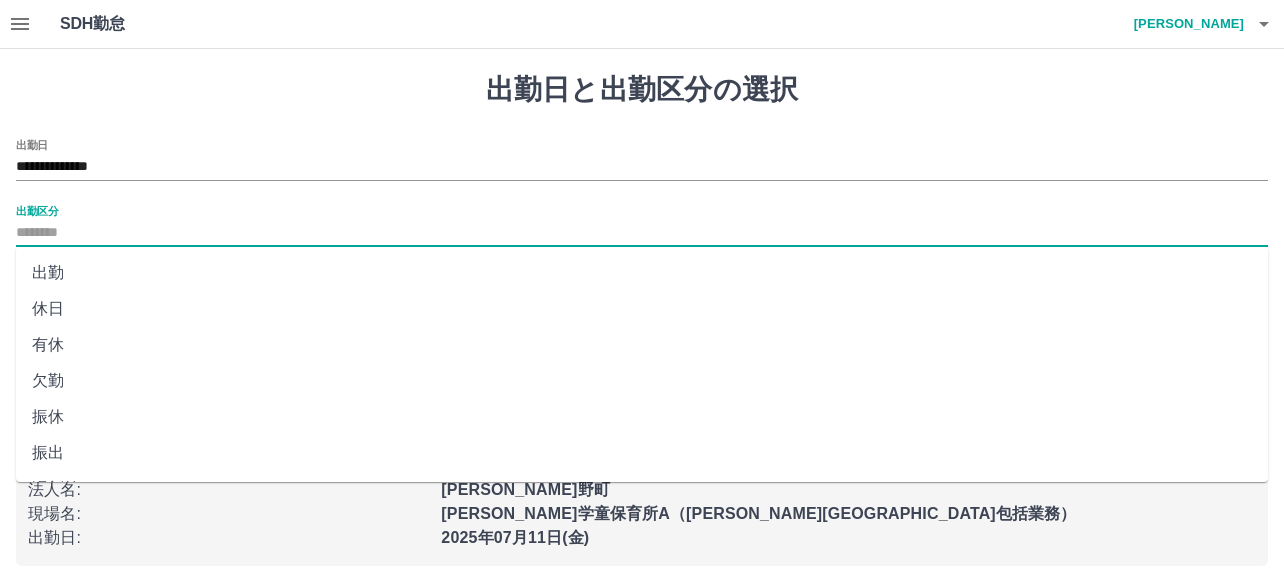 click on "出勤区分" at bounding box center [642, 233] 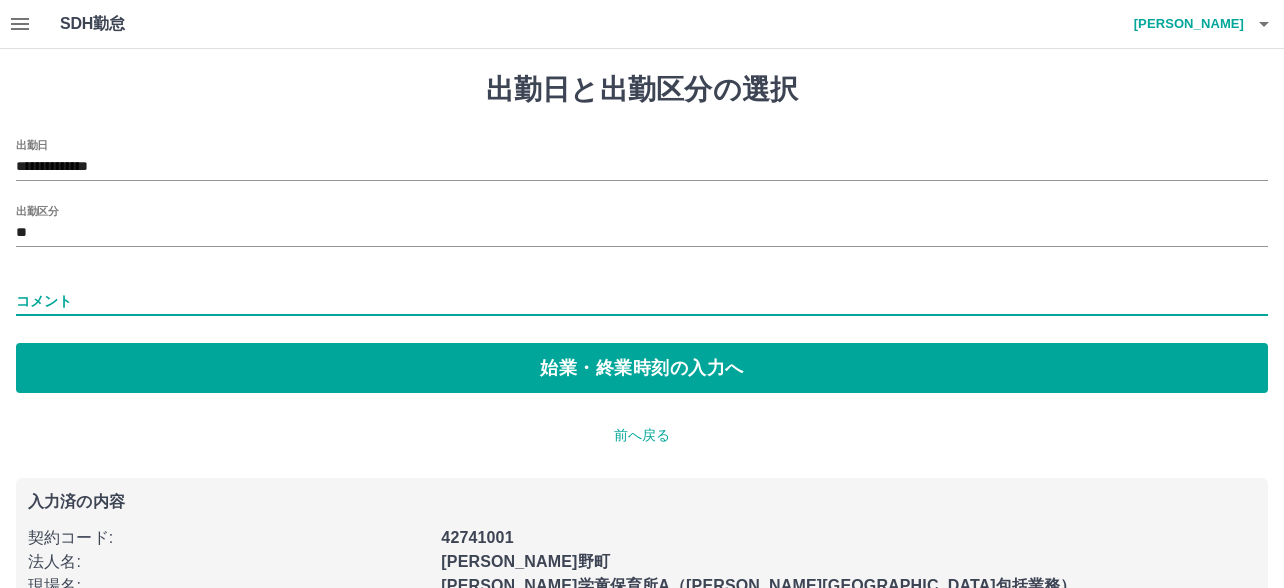 click on "コメント" at bounding box center (642, 301) 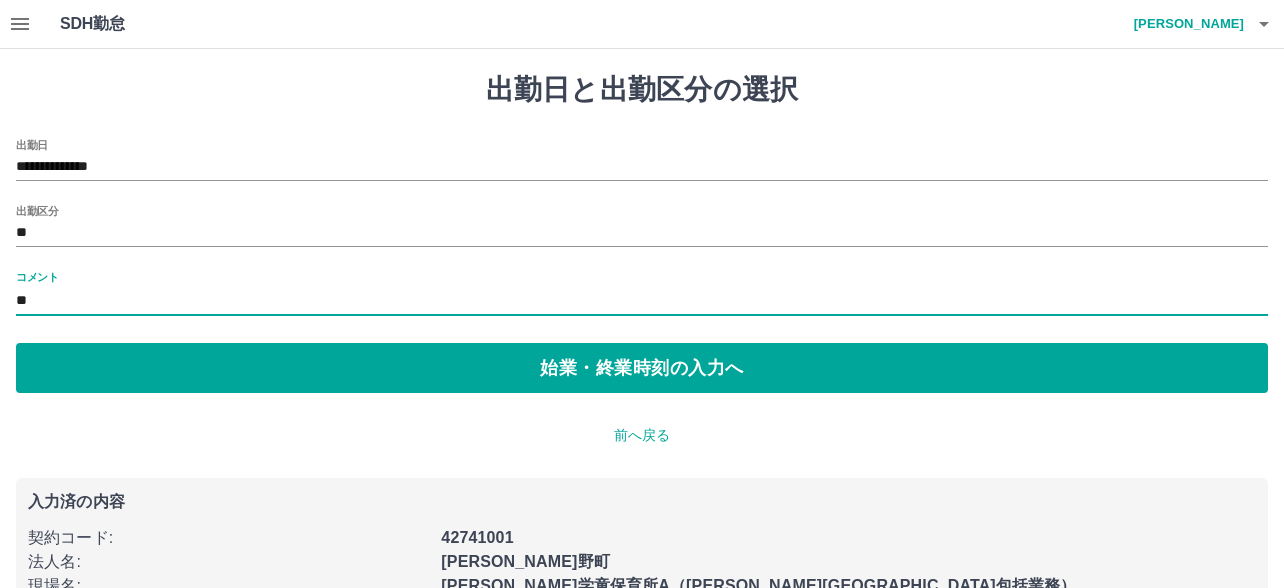 type on "*" 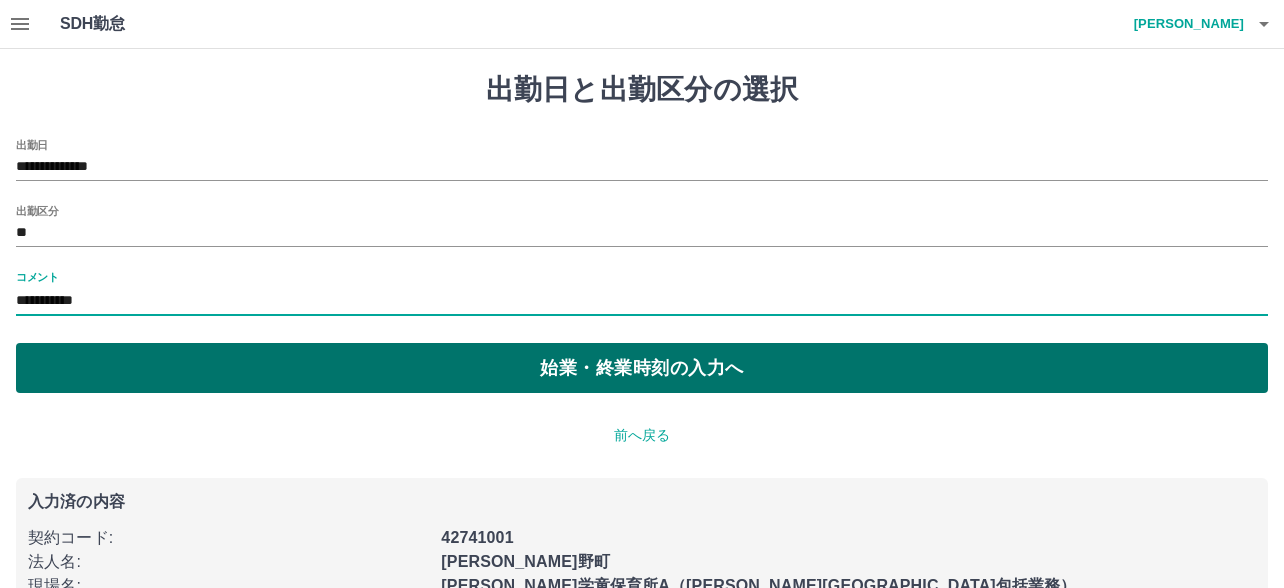 type on "**********" 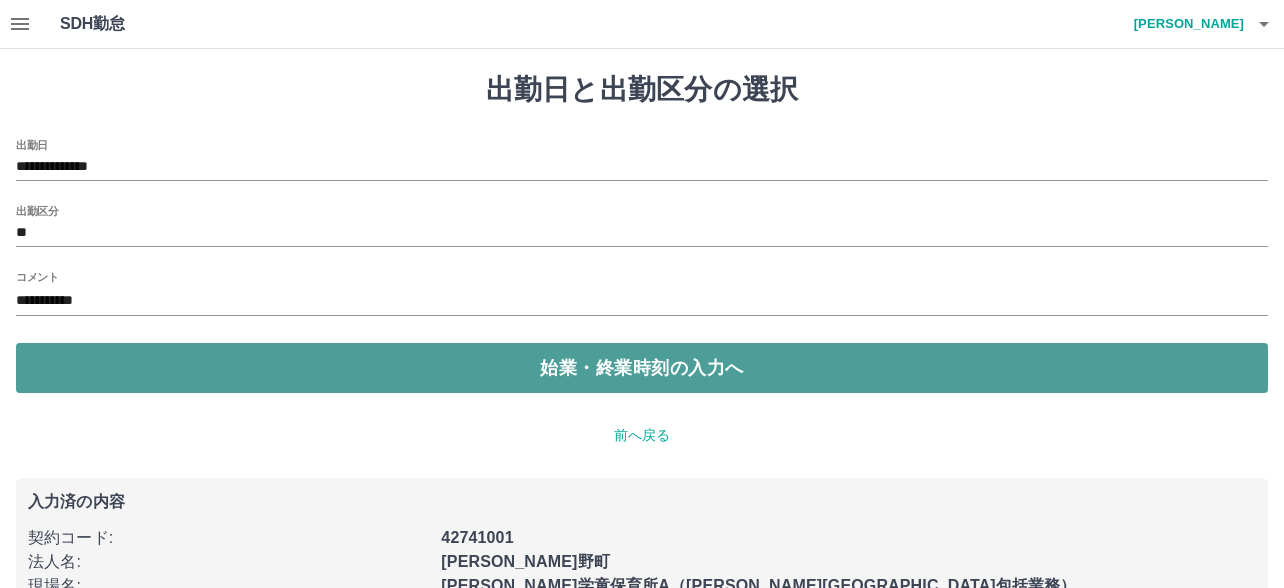 click on "始業・終業時刻の入力へ" at bounding box center [642, 368] 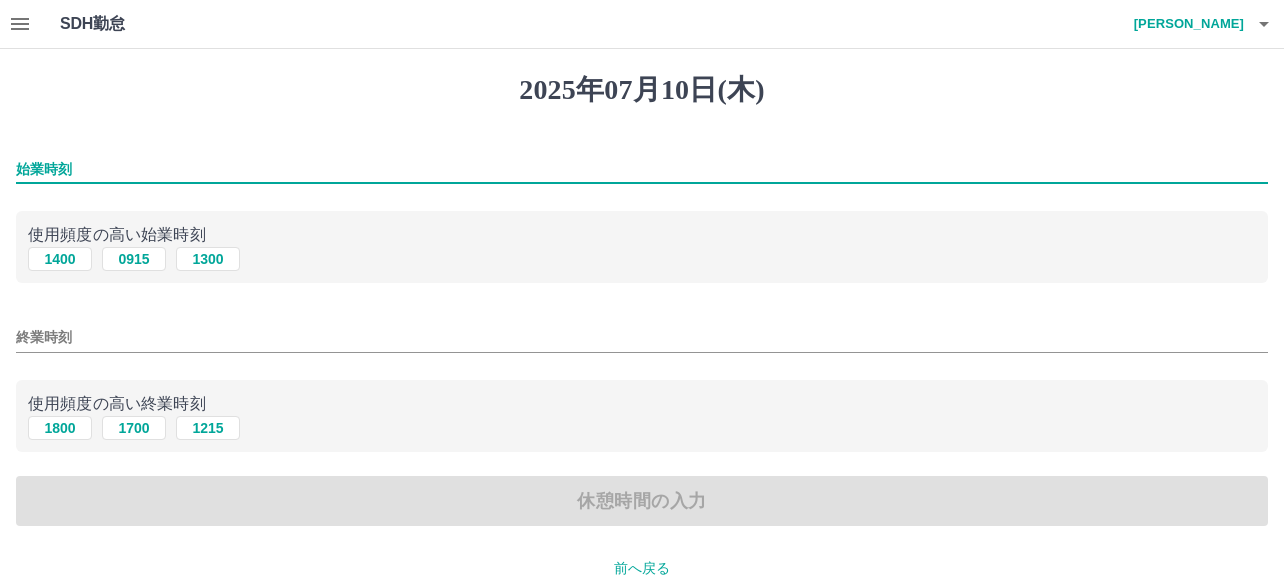 click on "始業時刻" at bounding box center [642, 169] 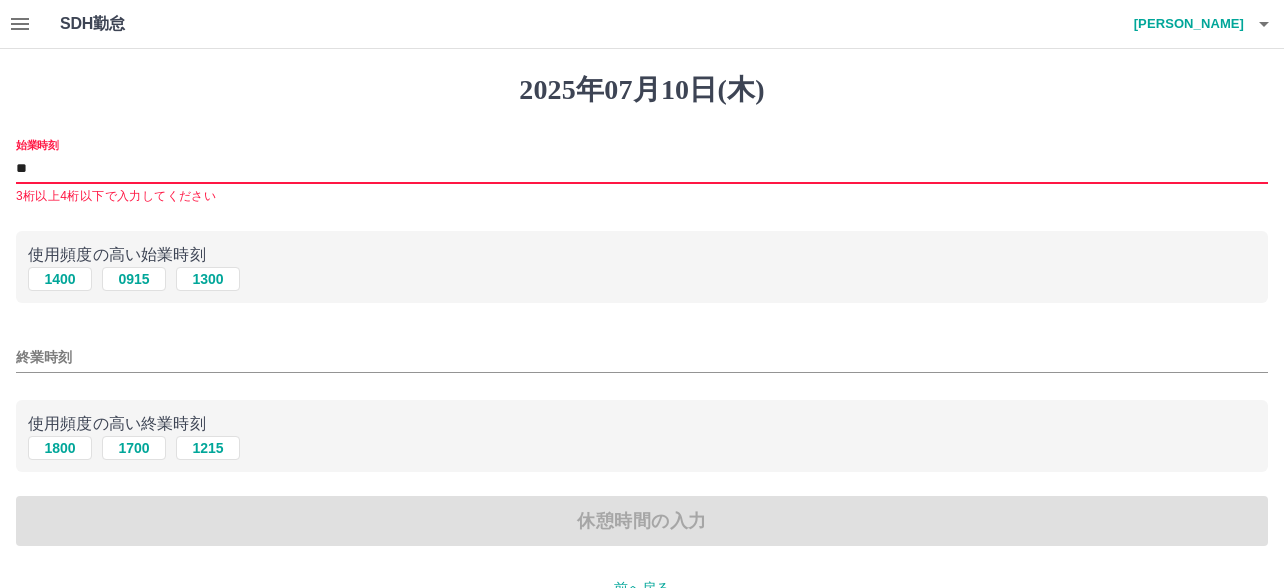 type on "*" 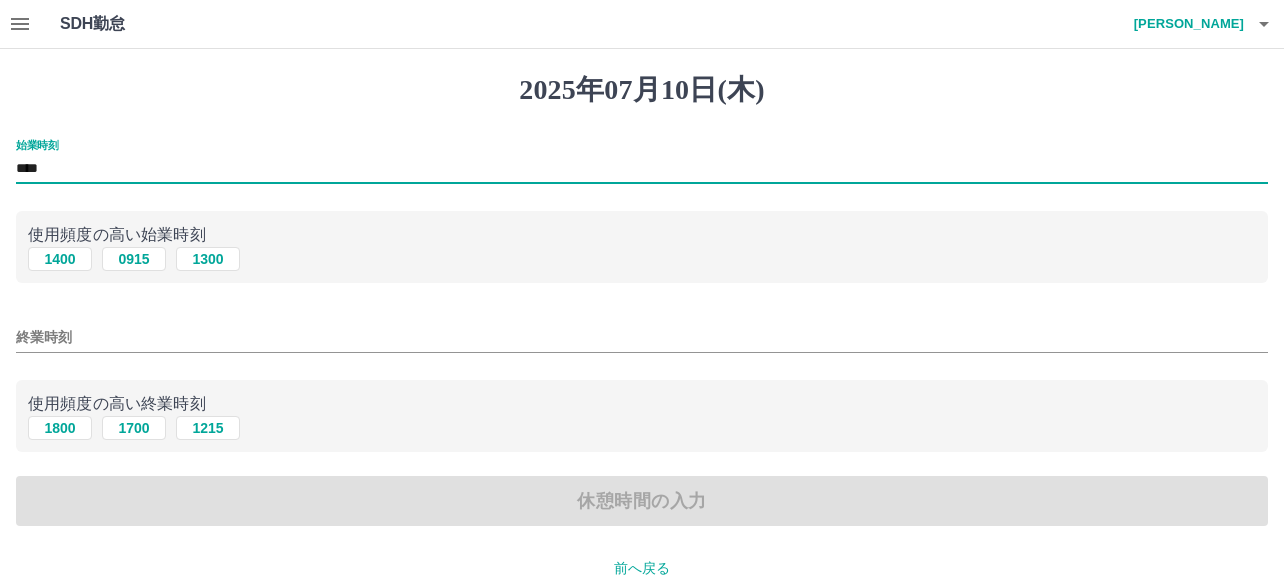 type on "****" 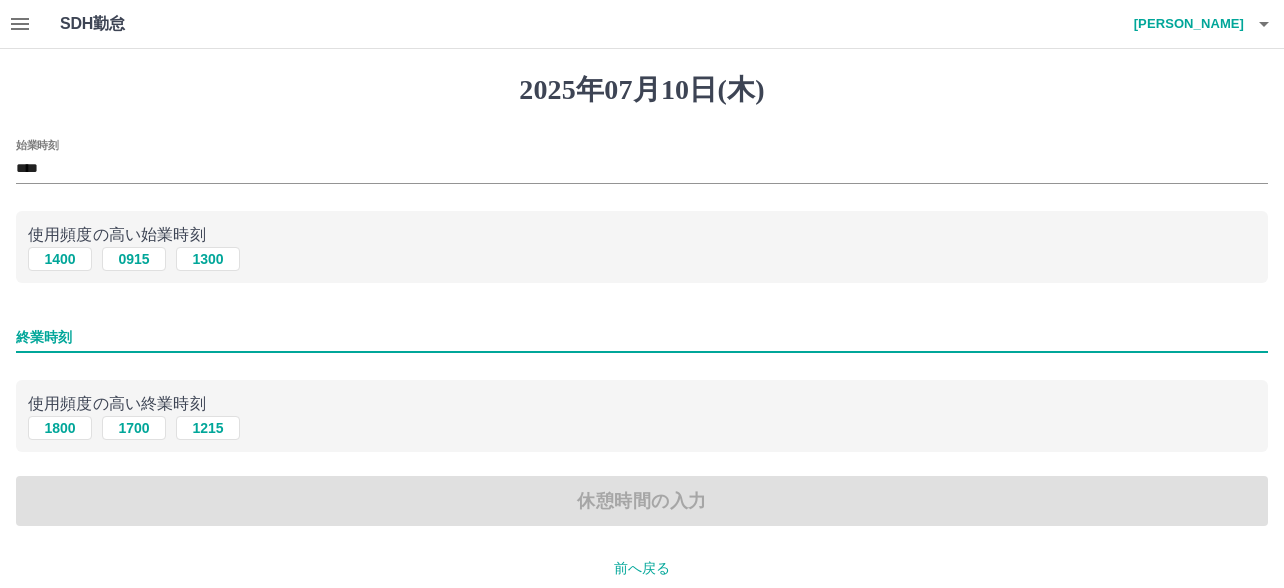 click on "終業時刻" at bounding box center [642, 337] 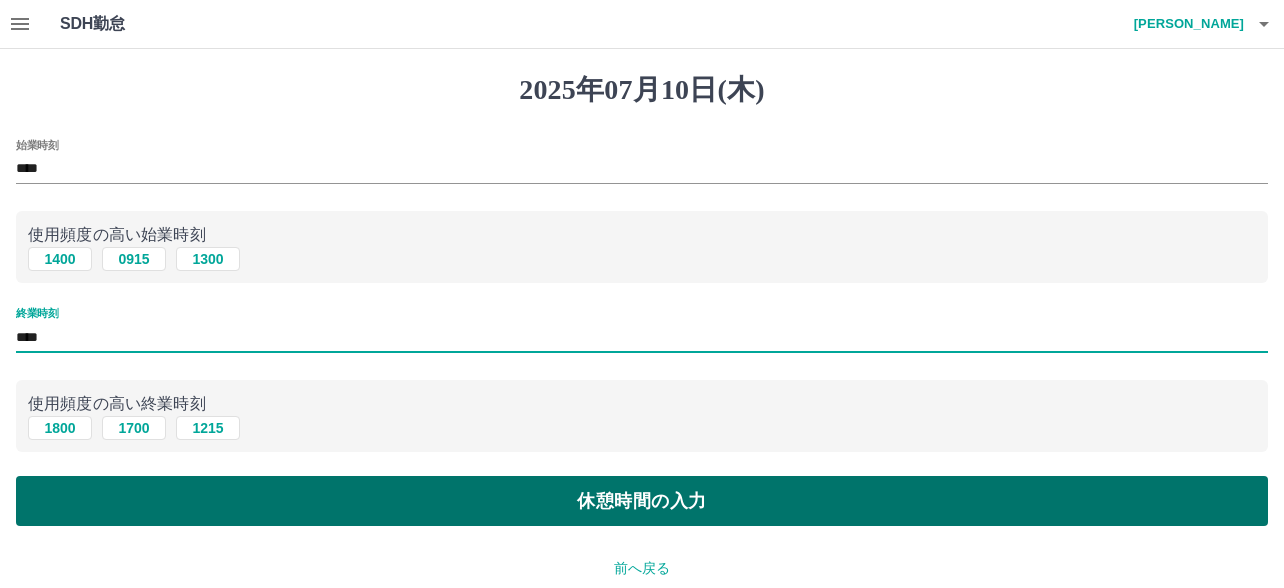 type on "****" 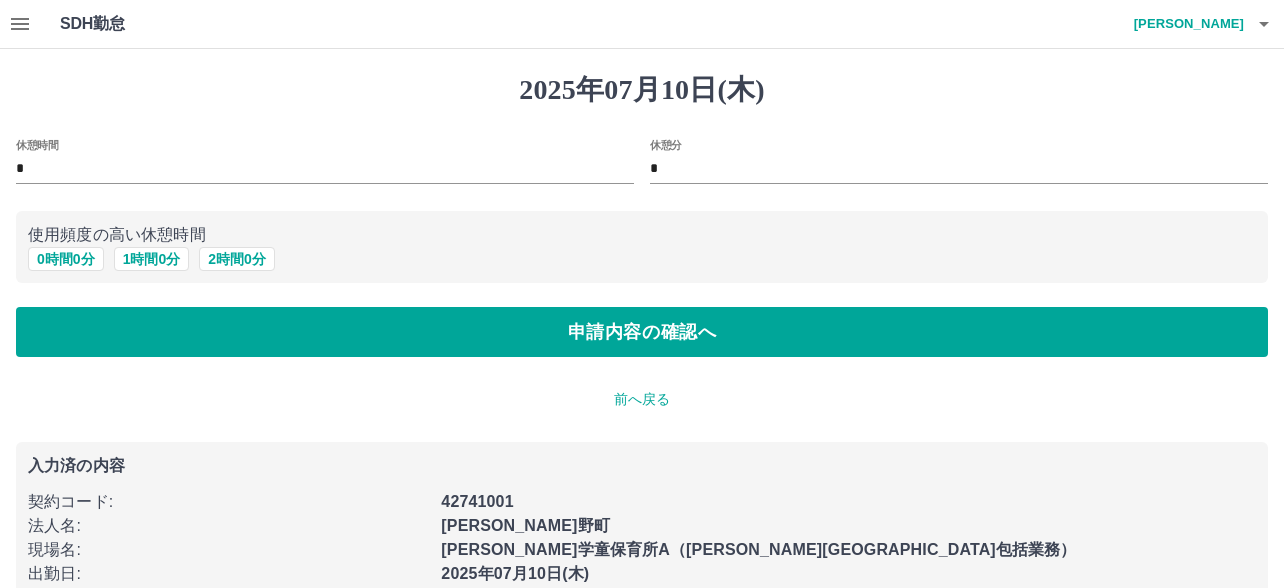 click on "*" at bounding box center [325, 169] 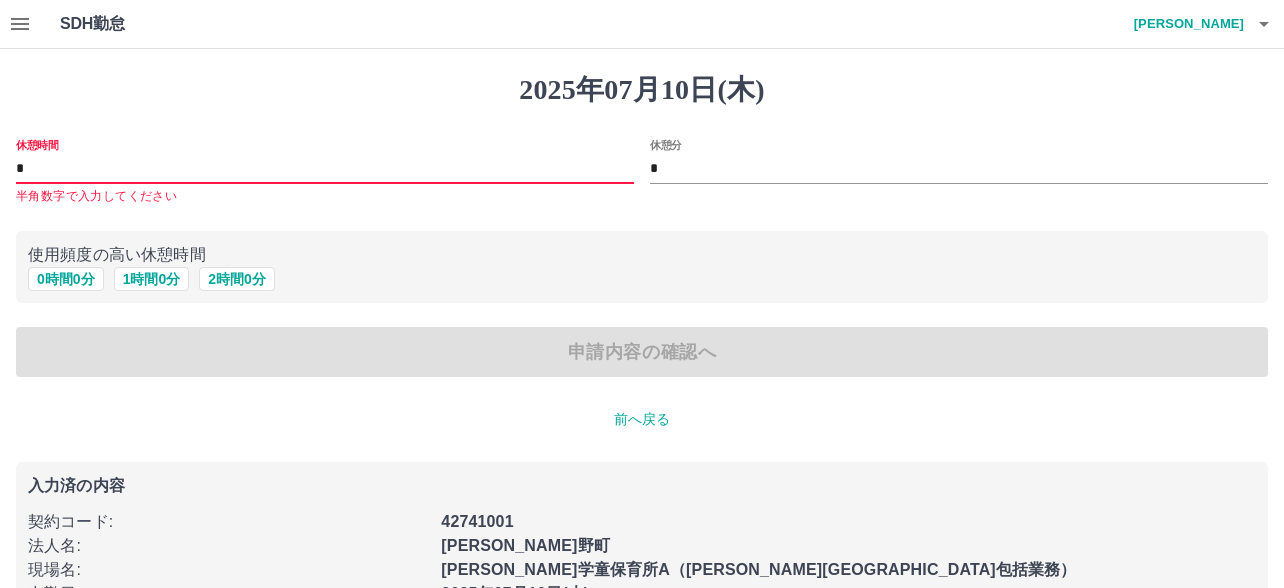 type on "*" 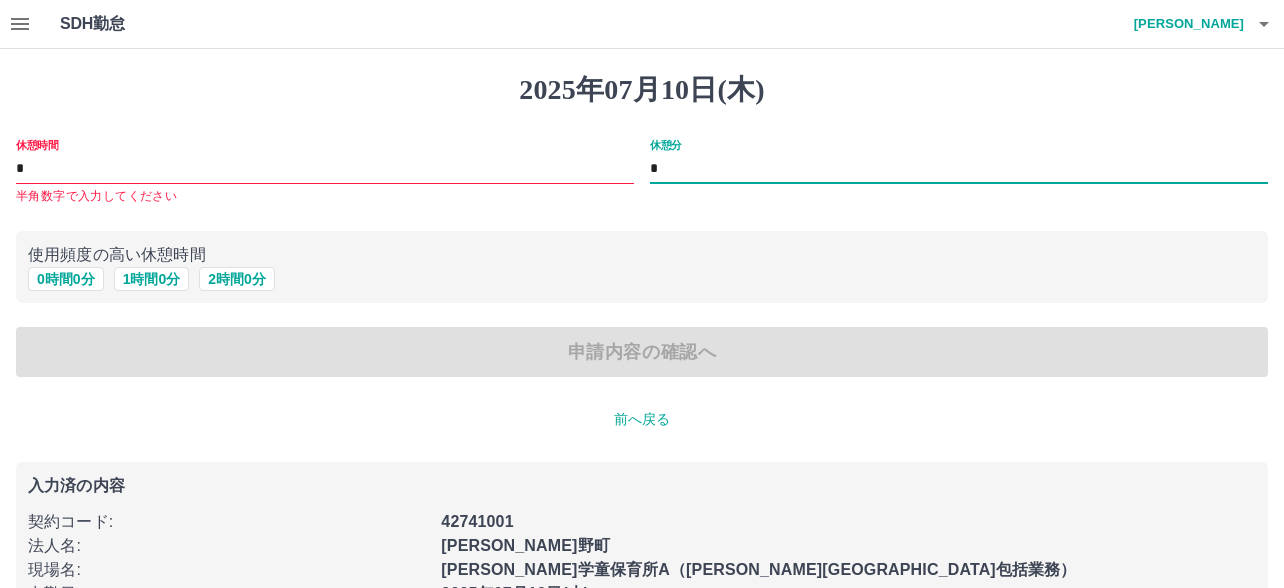click on "*" at bounding box center (959, 169) 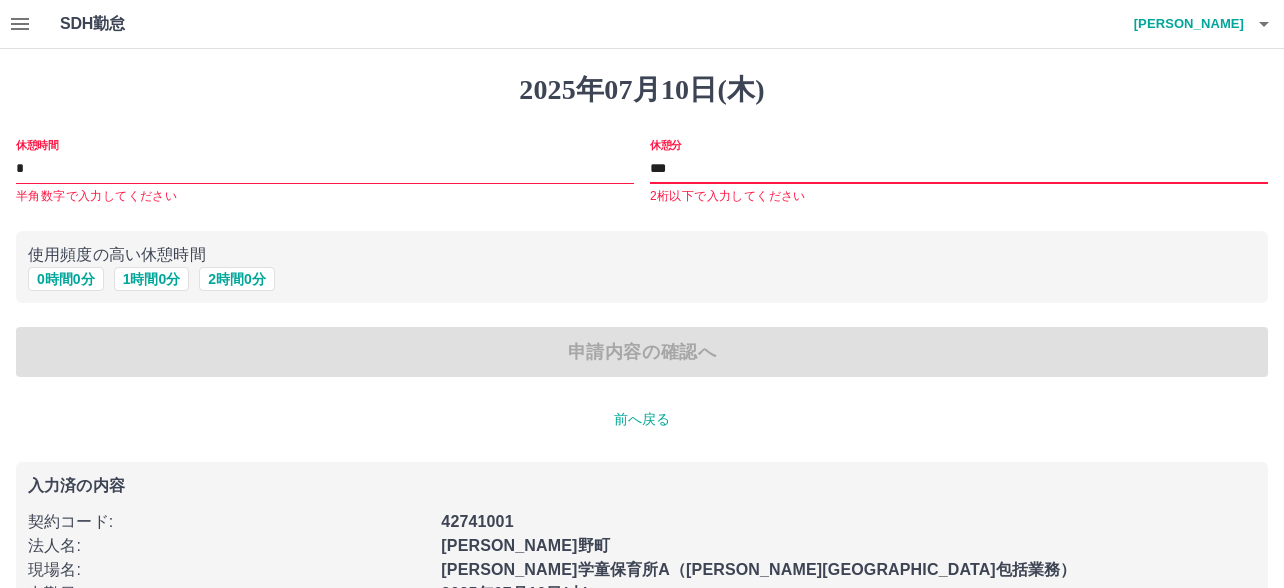 click on "***" at bounding box center (959, 169) 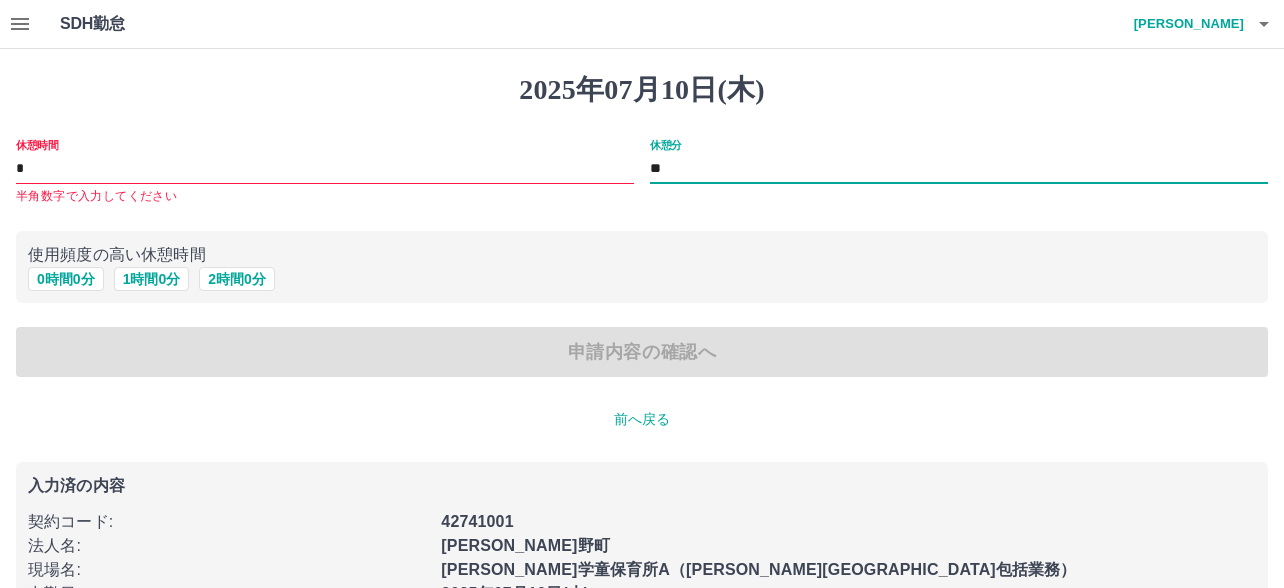 type on "**" 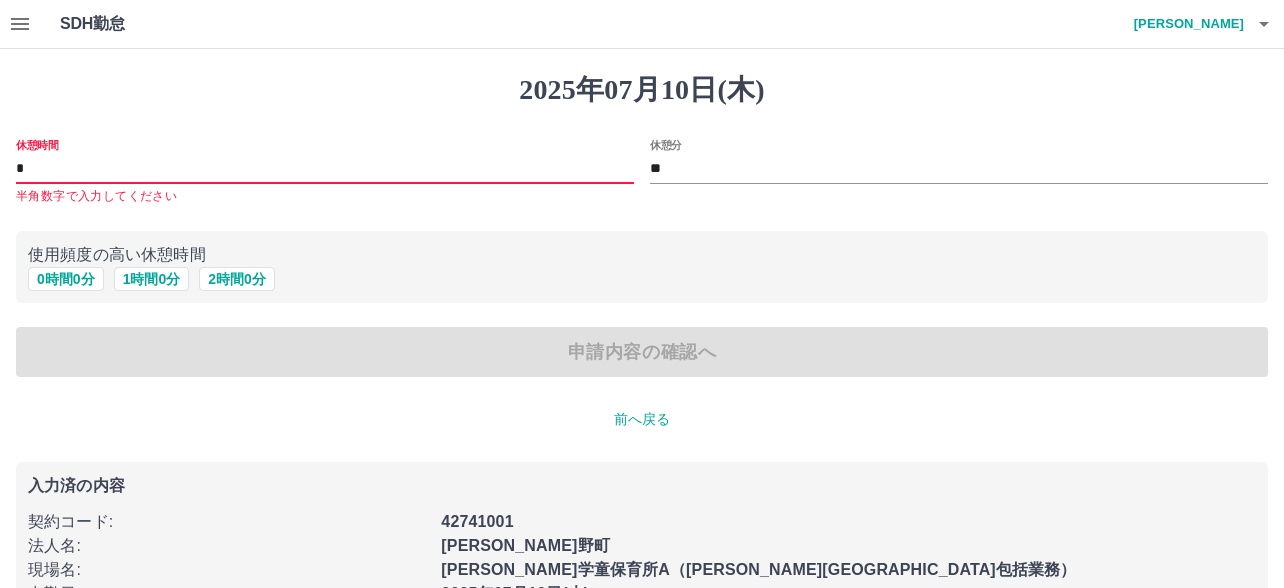 click on "*" at bounding box center [325, 169] 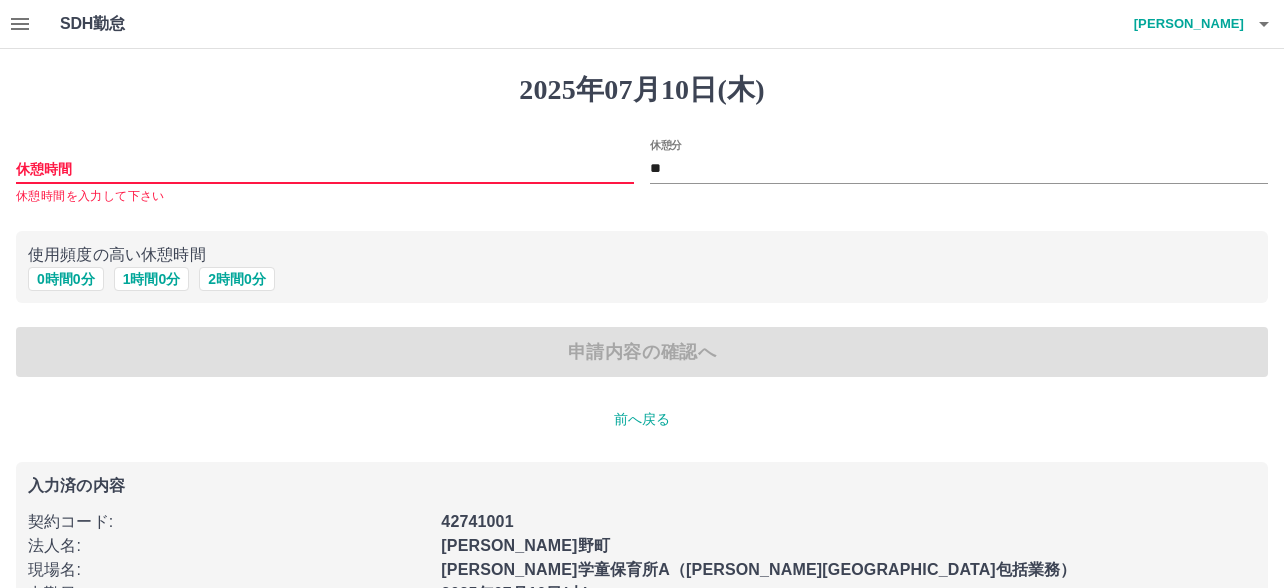 type on "*" 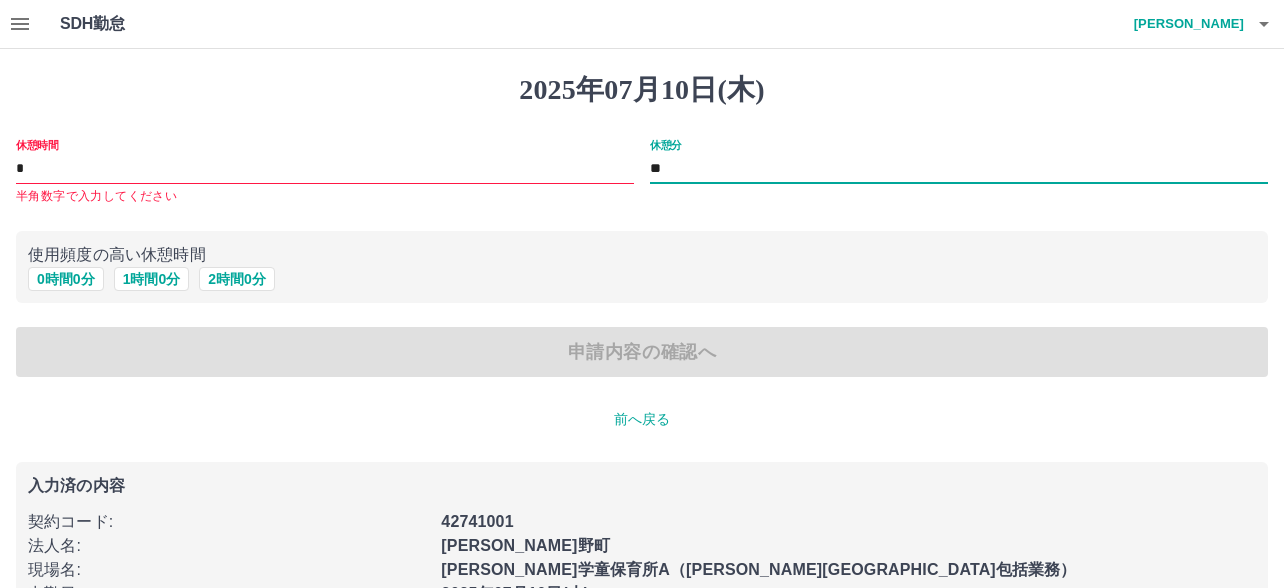 click on "**" at bounding box center (959, 169) 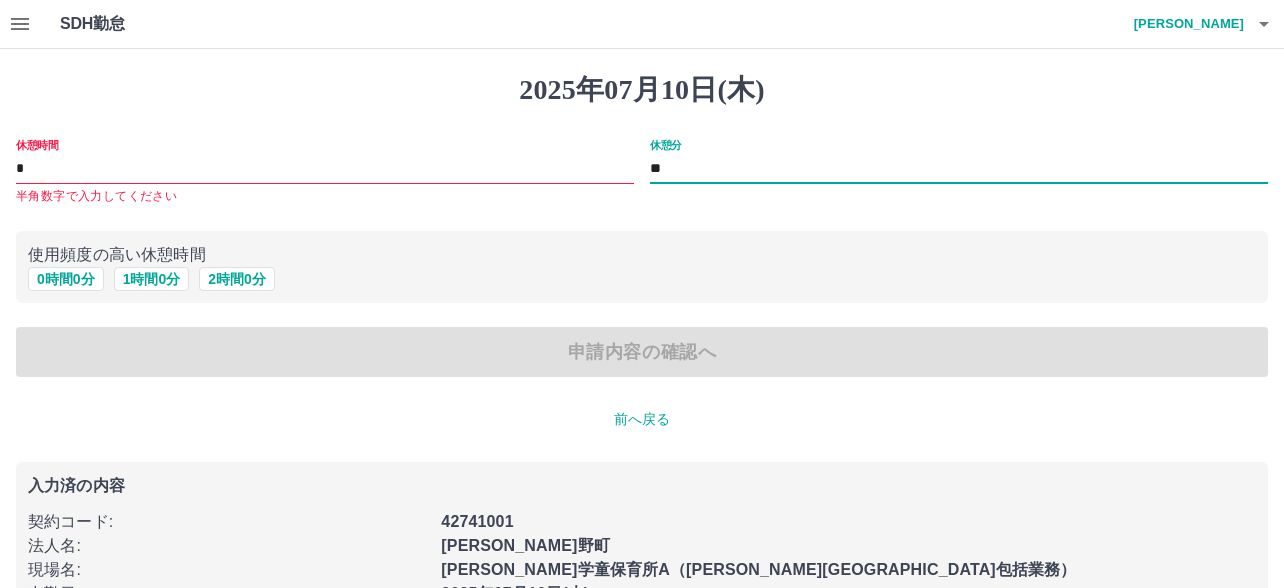 type on "*" 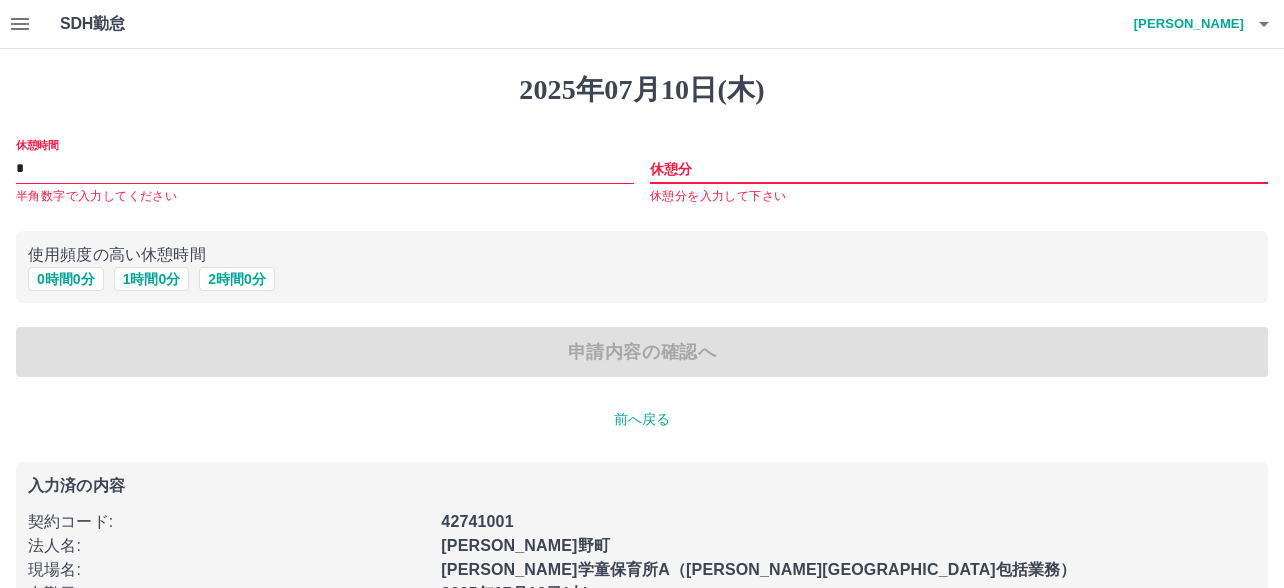 type 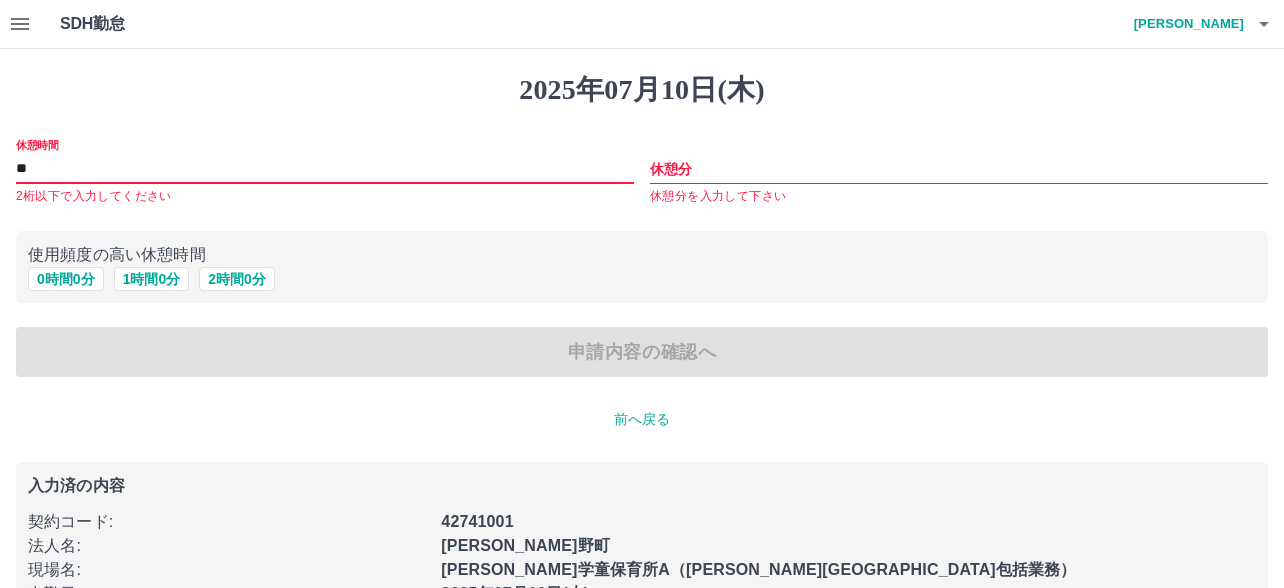 type on "*" 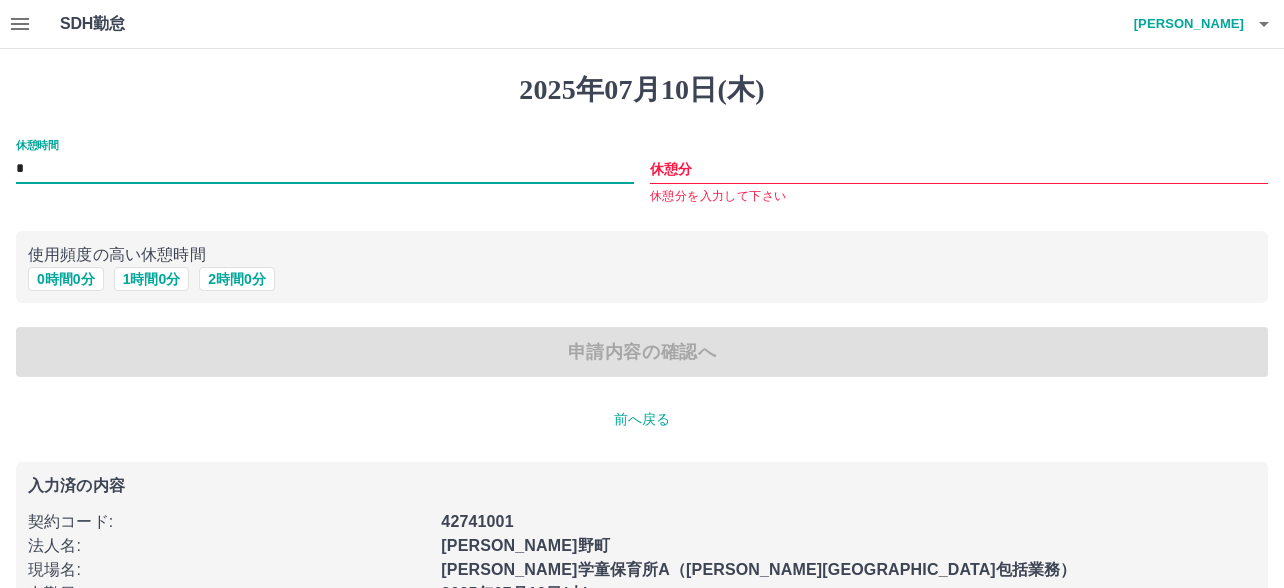 type on "*" 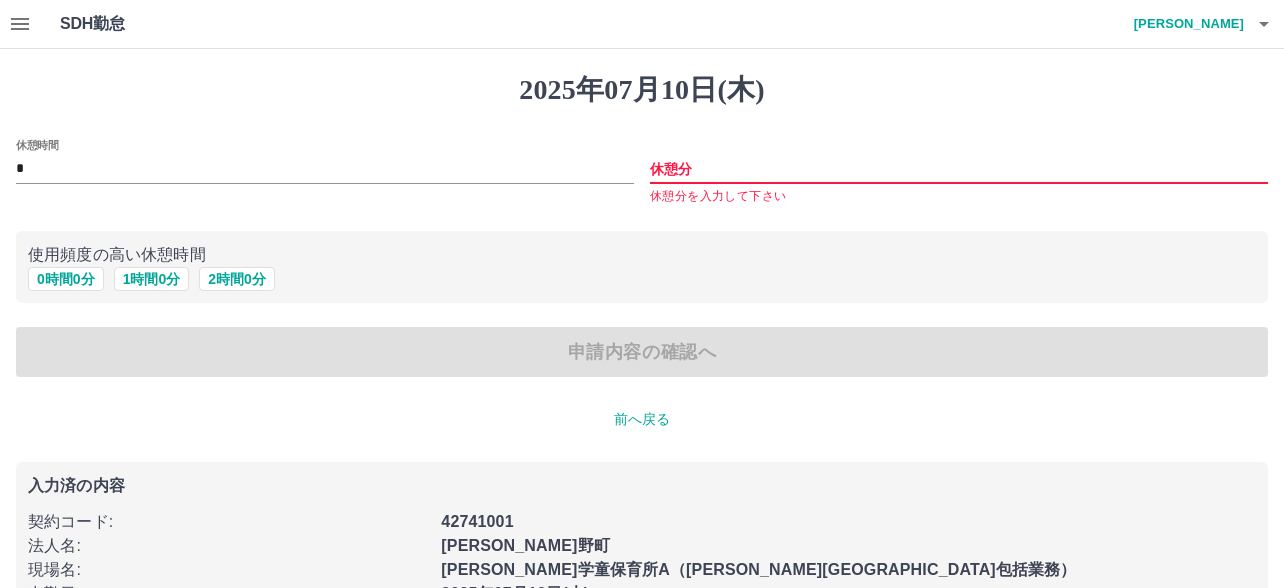 click on "休憩分" at bounding box center (959, 169) 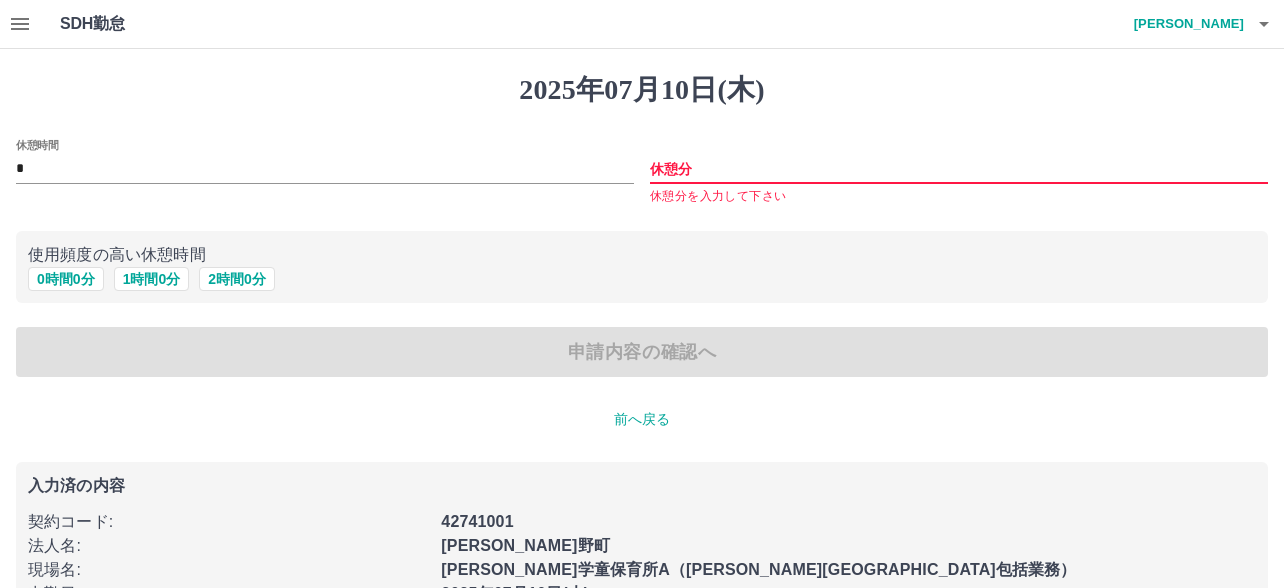 type on "**" 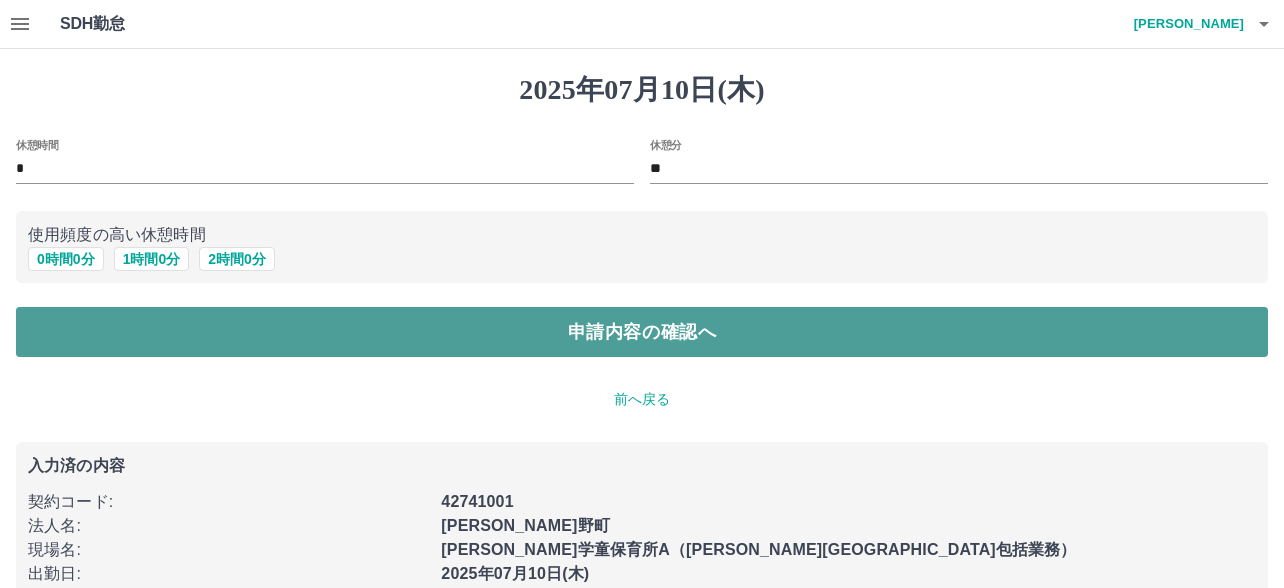 click on "申請内容の確認へ" at bounding box center [642, 332] 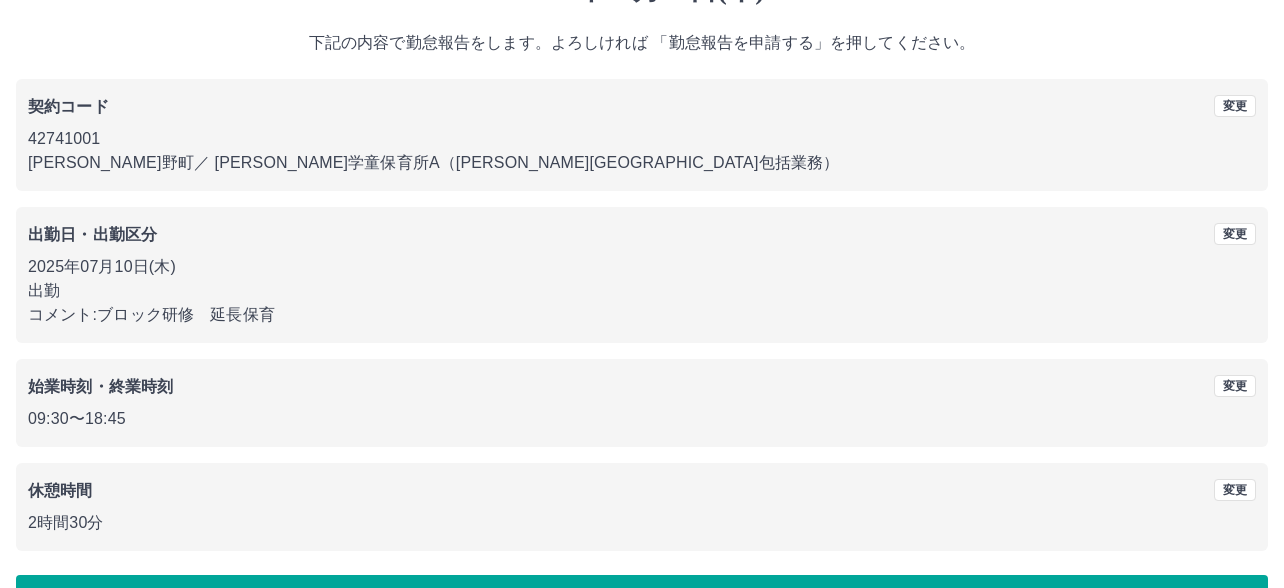 scroll, scrollTop: 161, scrollLeft: 0, axis: vertical 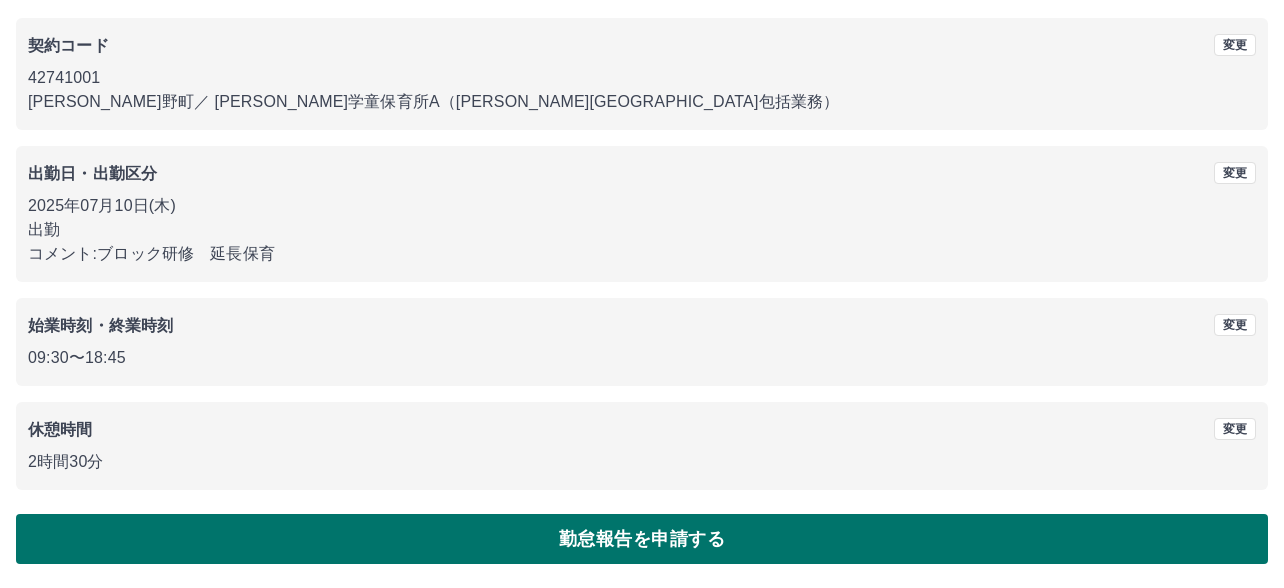 click on "勤怠報告を申請する" at bounding box center [642, 539] 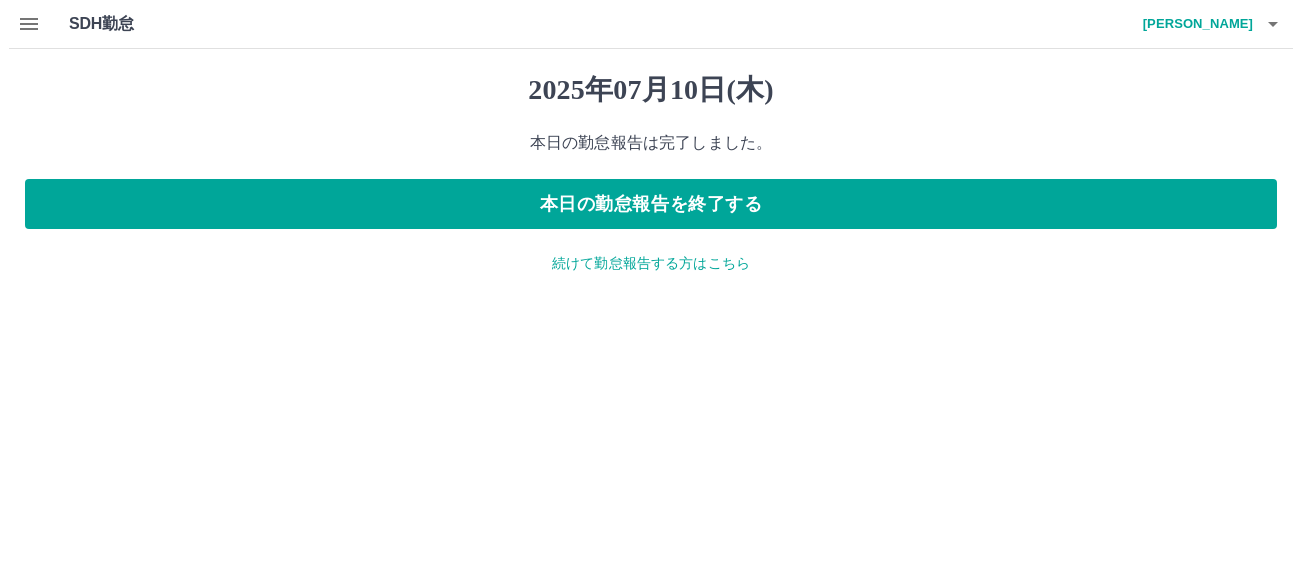 scroll, scrollTop: 0, scrollLeft: 0, axis: both 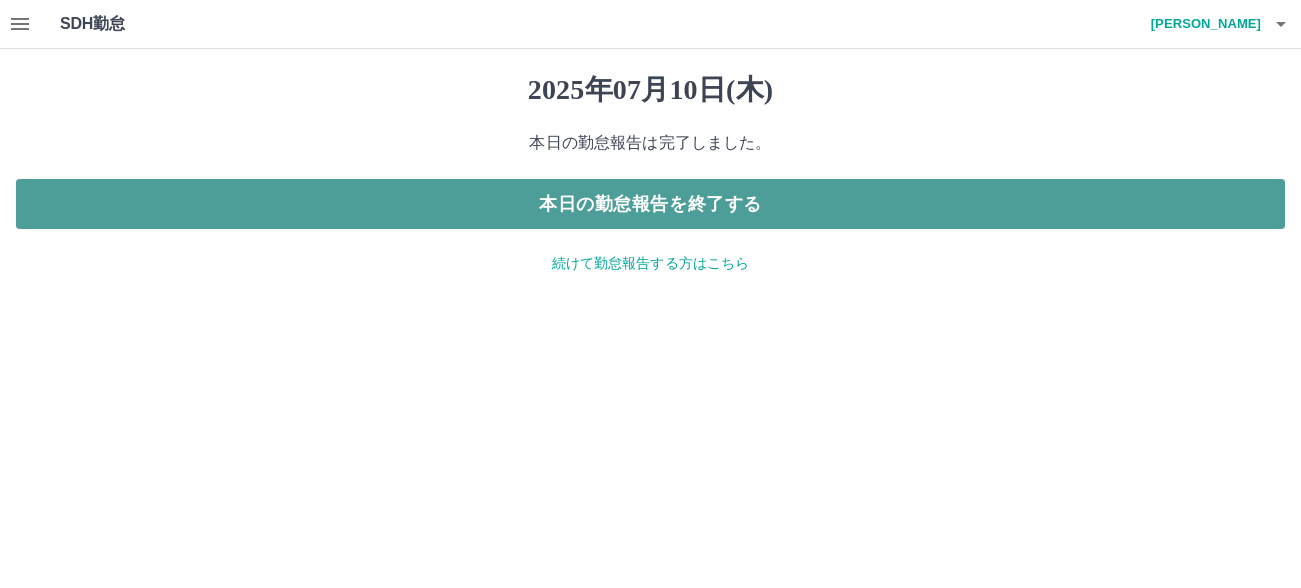 click on "本日の勤怠報告を終了する" at bounding box center [650, 204] 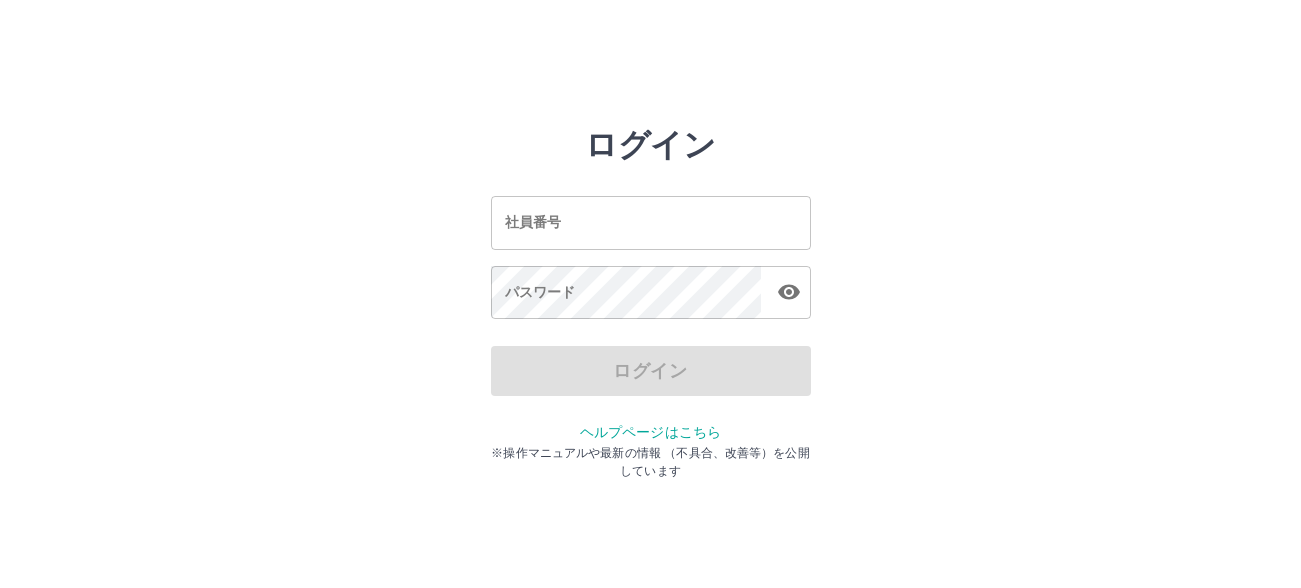 scroll, scrollTop: 0, scrollLeft: 0, axis: both 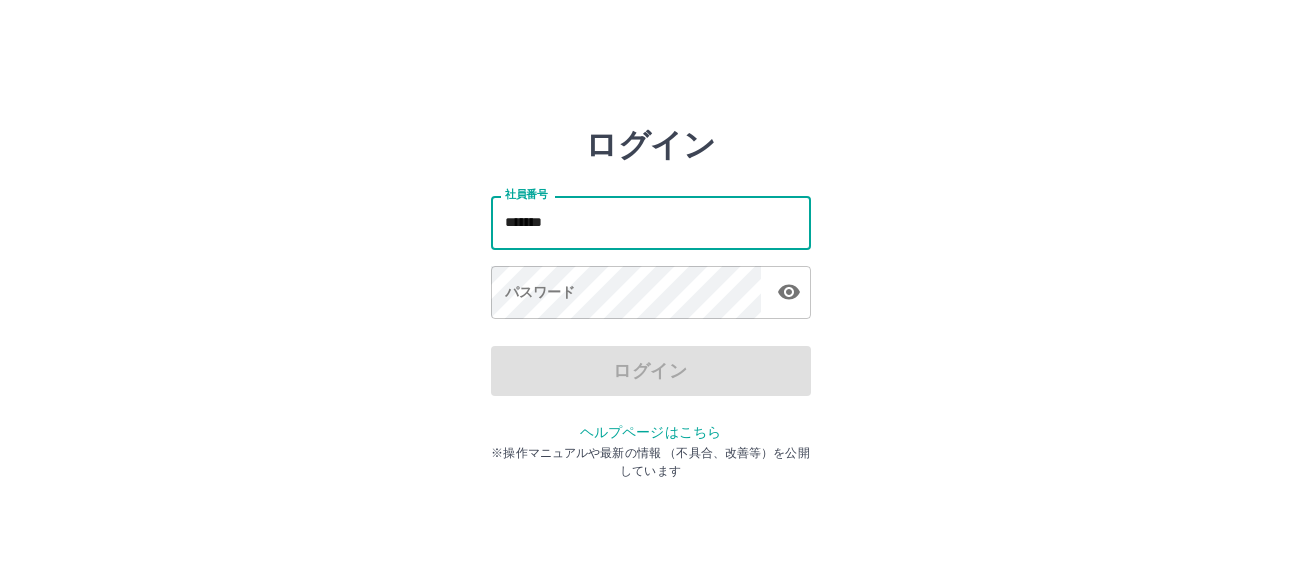 type on "*******" 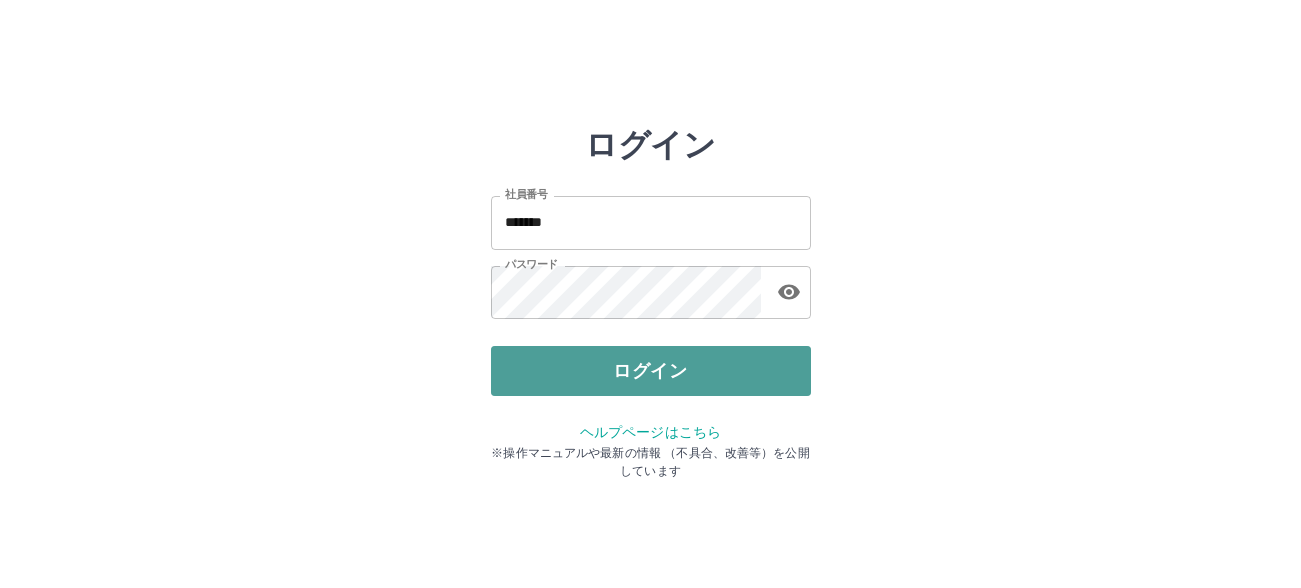 click on "ログイン" at bounding box center [651, 371] 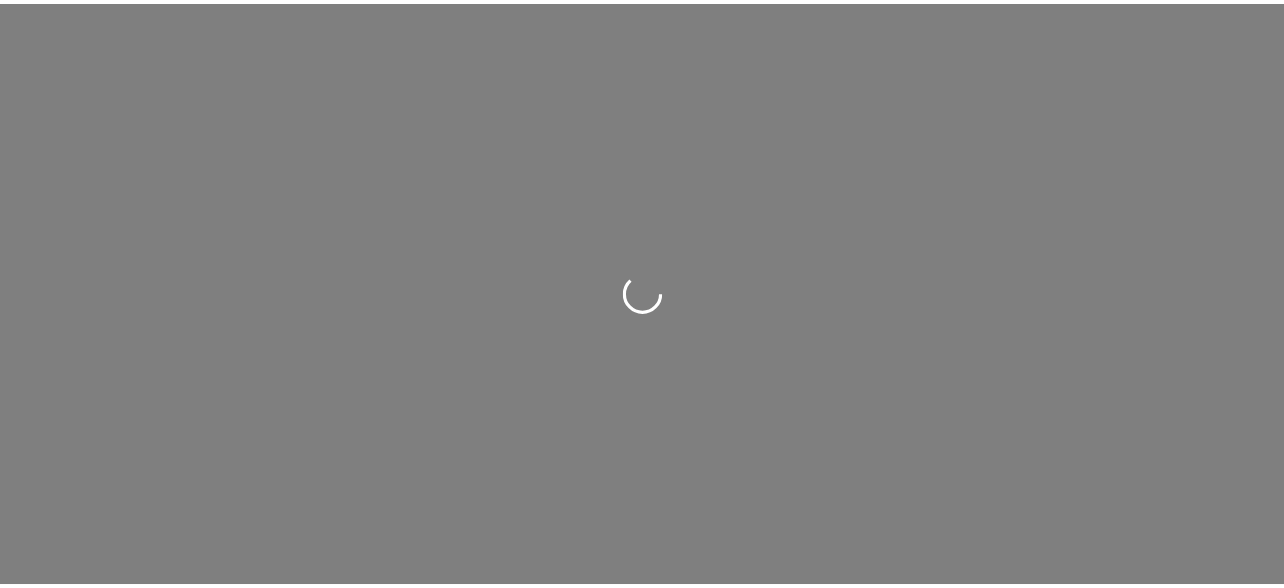 scroll, scrollTop: 0, scrollLeft: 0, axis: both 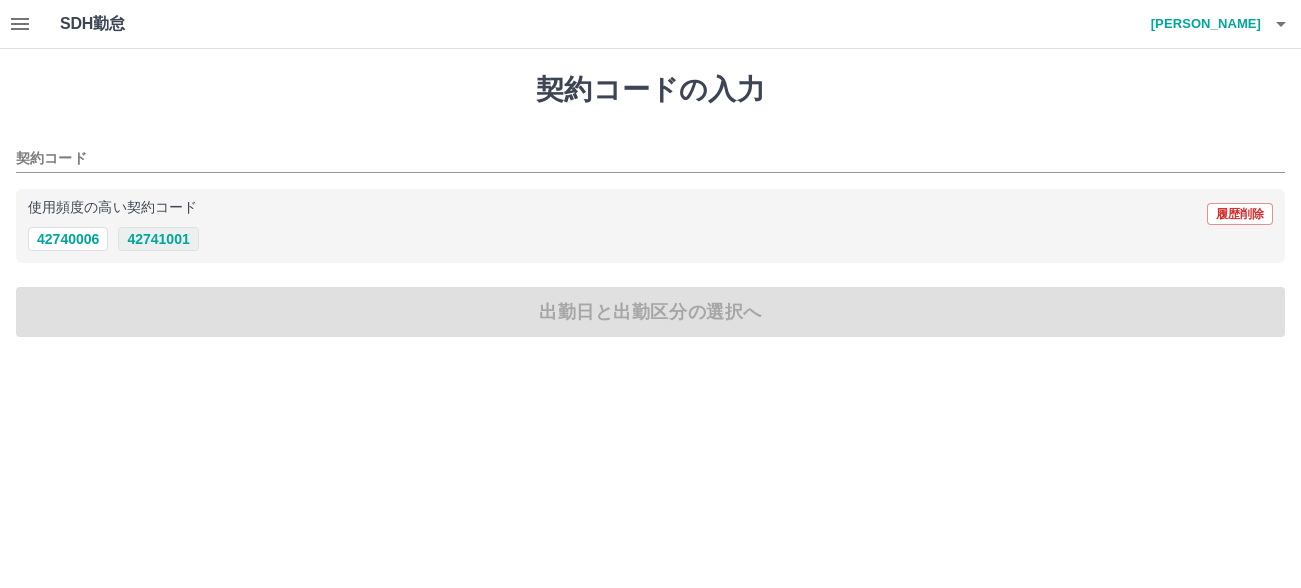 click on "42741001" at bounding box center [158, 239] 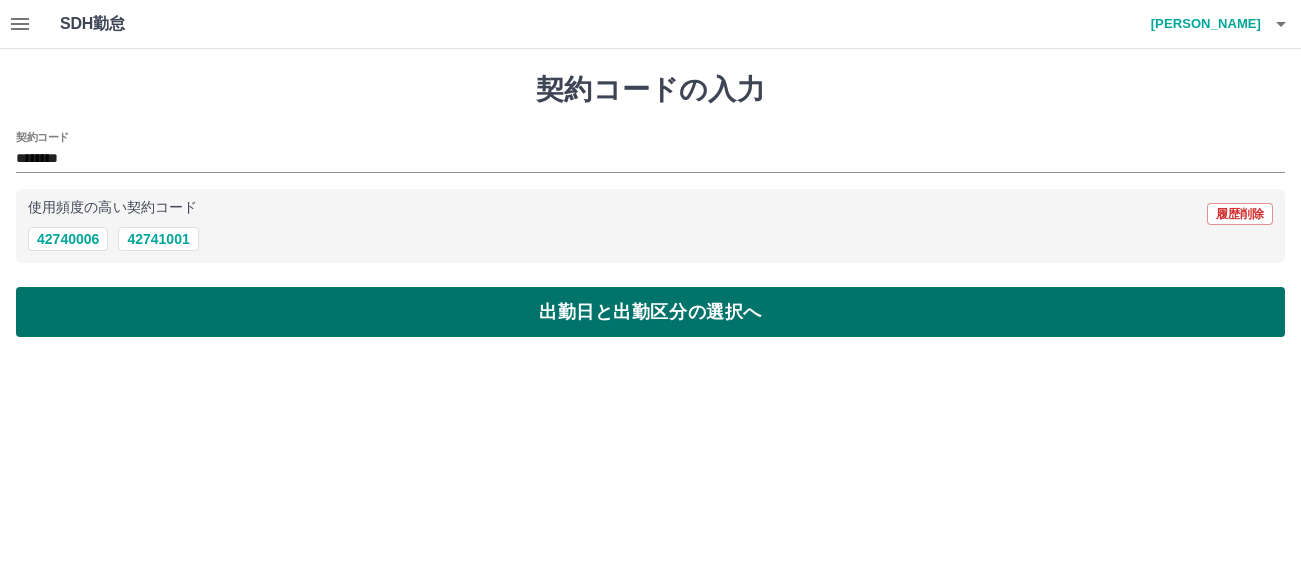 click on "出勤日と出勤区分の選択へ" at bounding box center [650, 312] 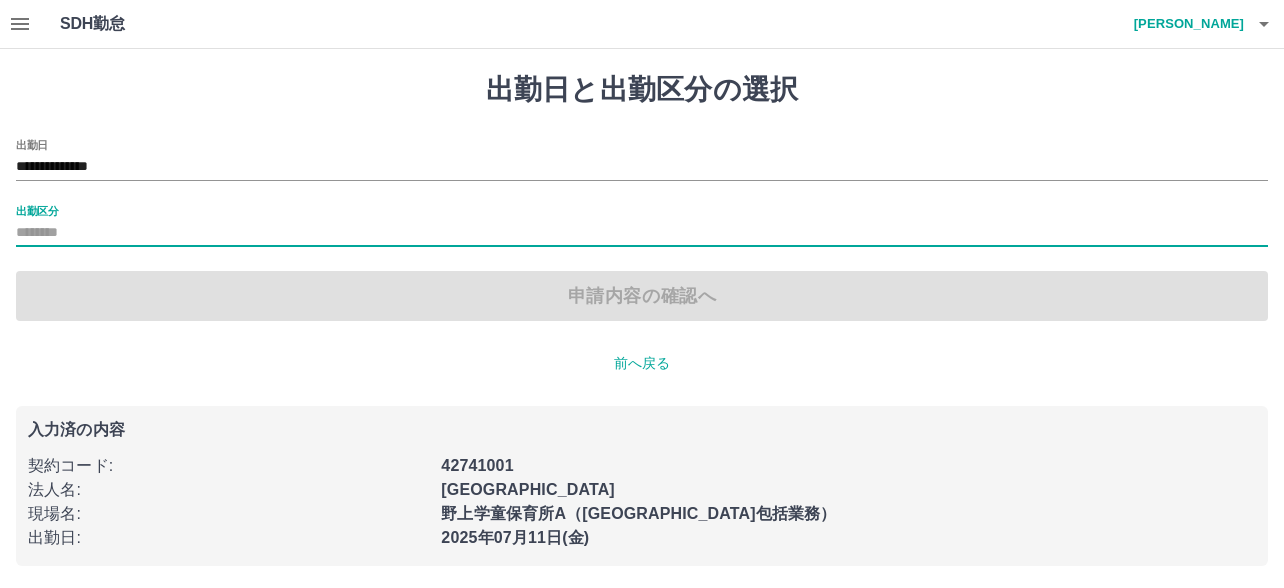 click on "出勤区分" at bounding box center [642, 233] 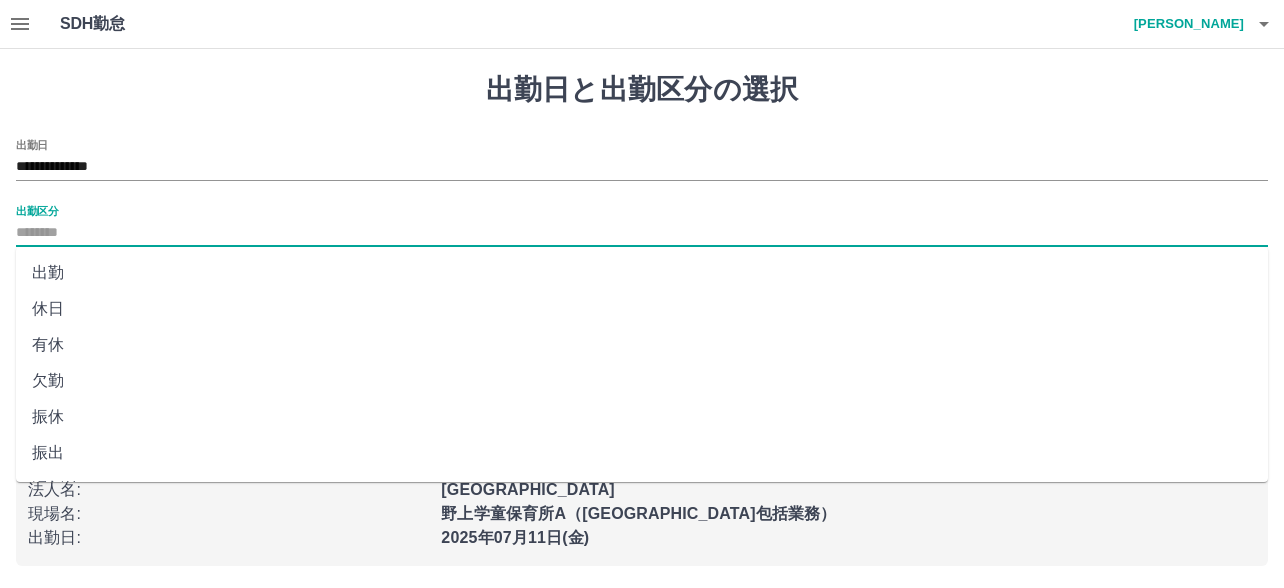 click on "出勤" at bounding box center [642, 273] 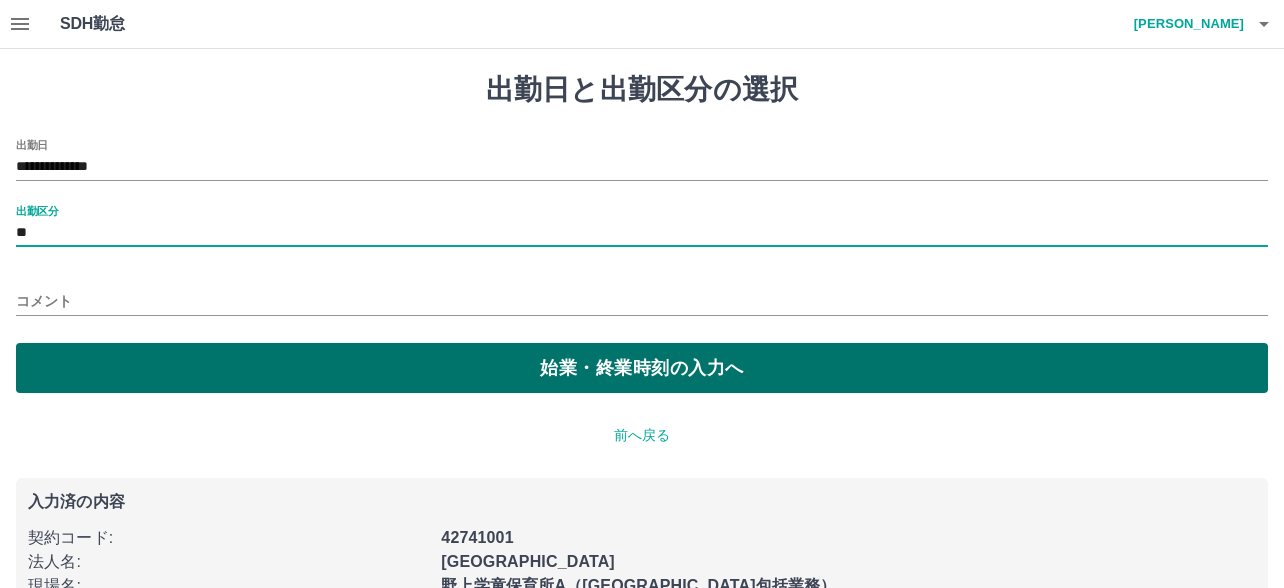 click on "始業・終業時刻の入力へ" at bounding box center [642, 368] 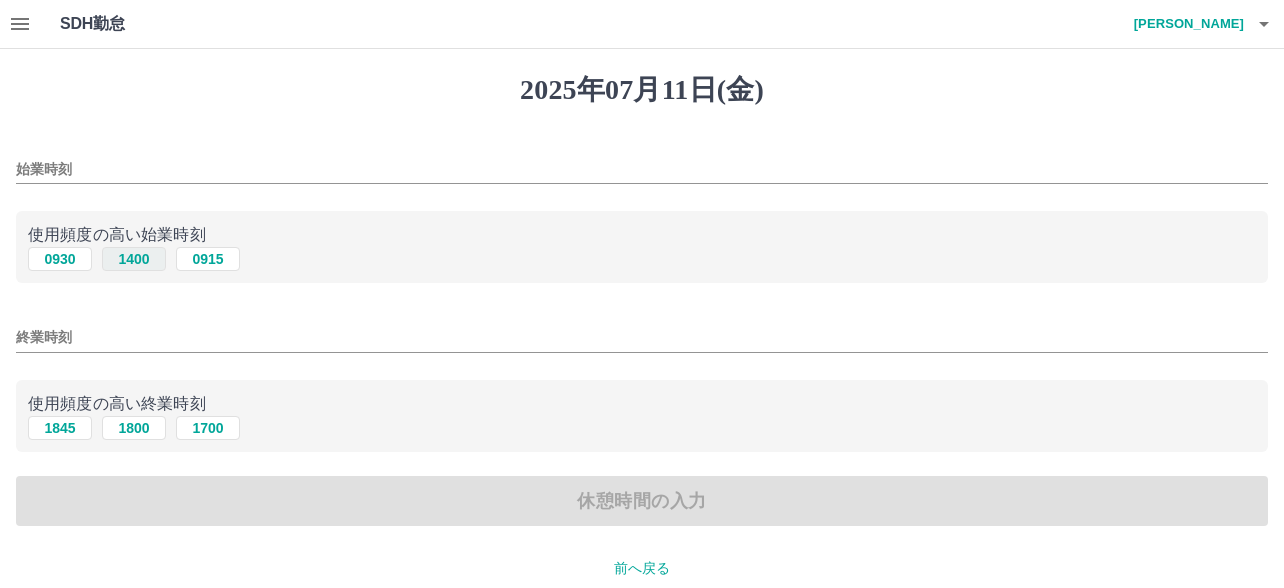 click on "1400" at bounding box center [134, 259] 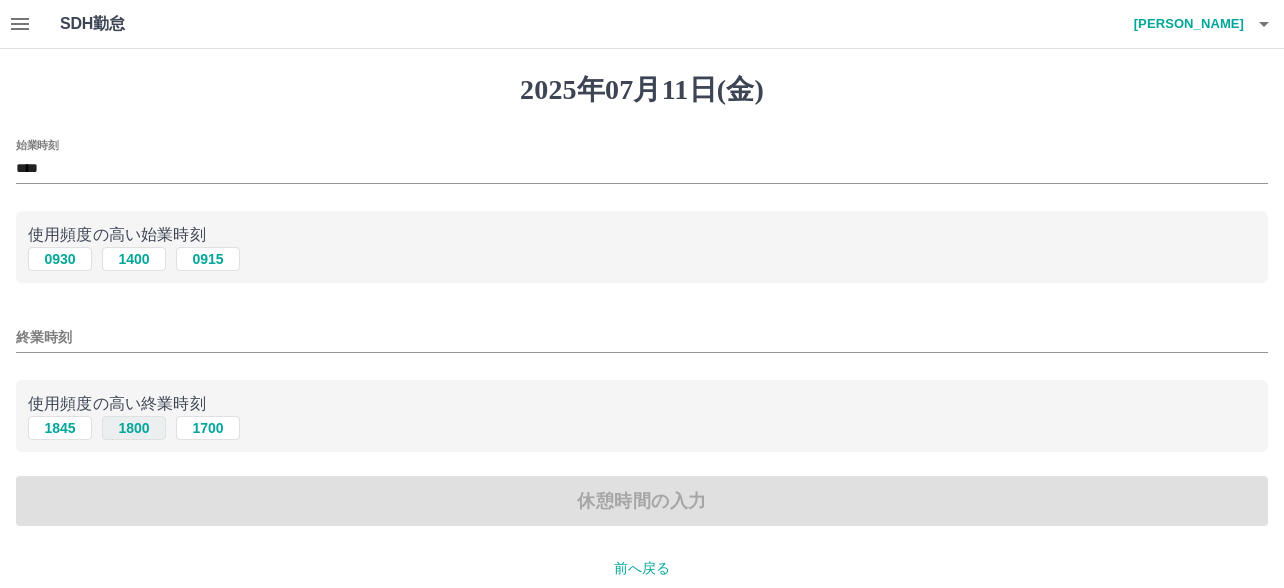click on "1800" at bounding box center (134, 428) 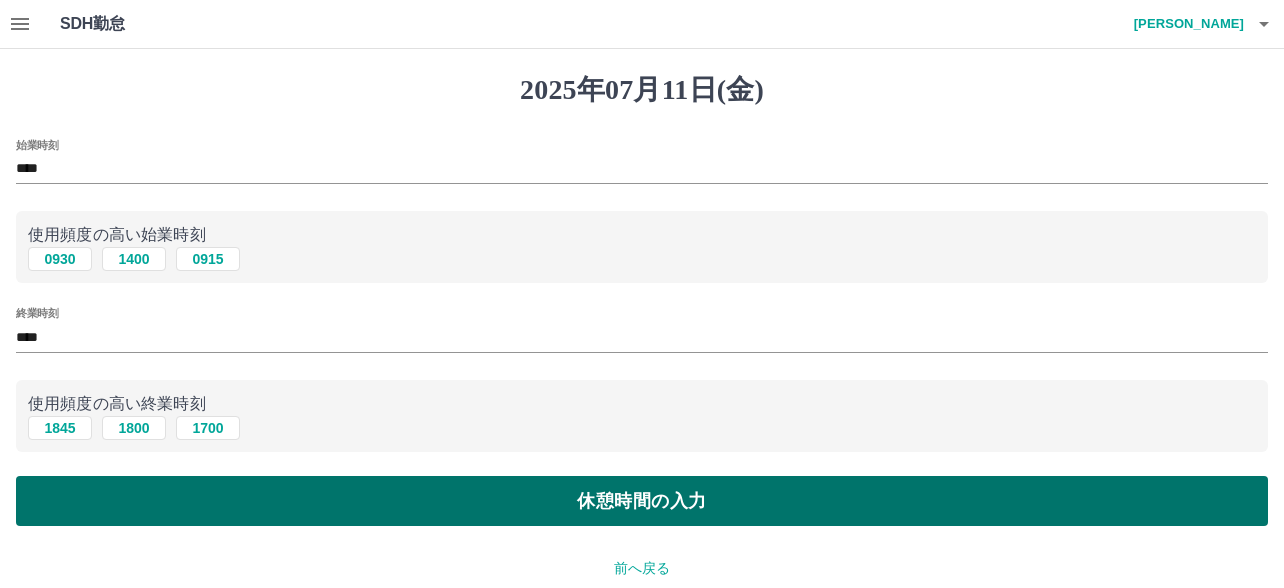 click on "休憩時間の入力" at bounding box center [642, 501] 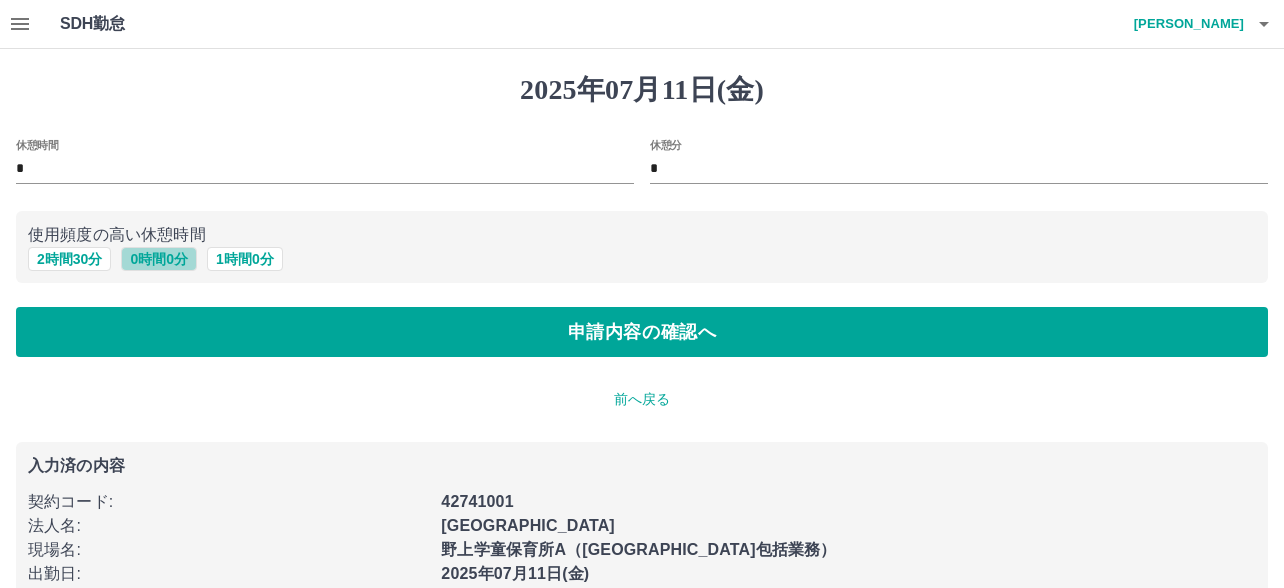 click on "0 時間 0 分" at bounding box center (159, 259) 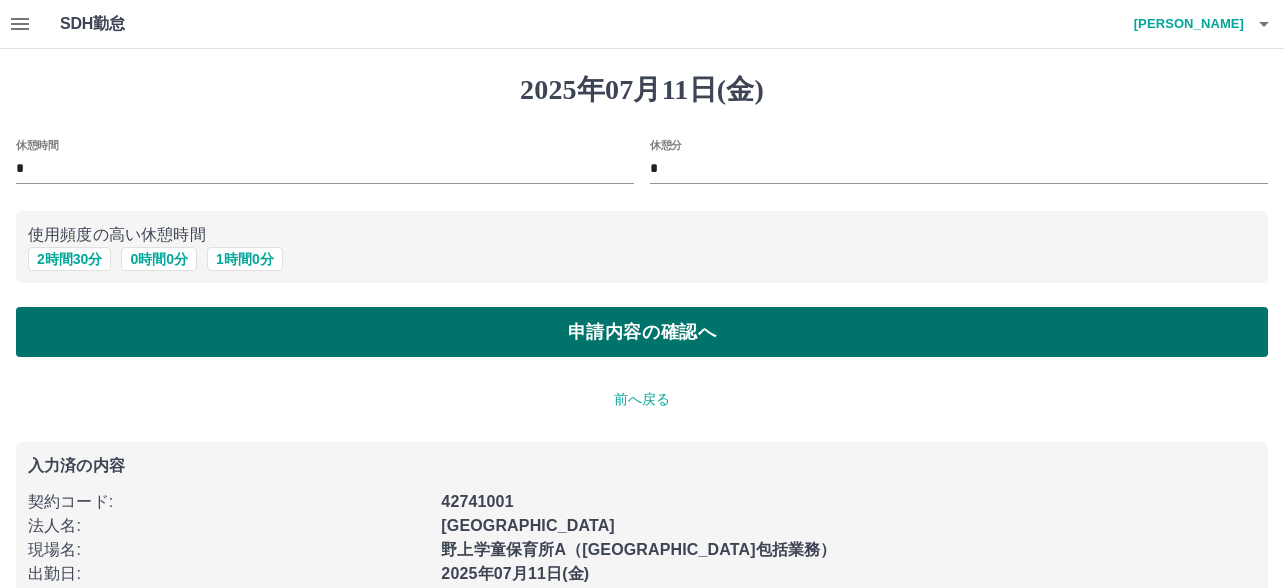 click on "申請内容の確認へ" at bounding box center [642, 332] 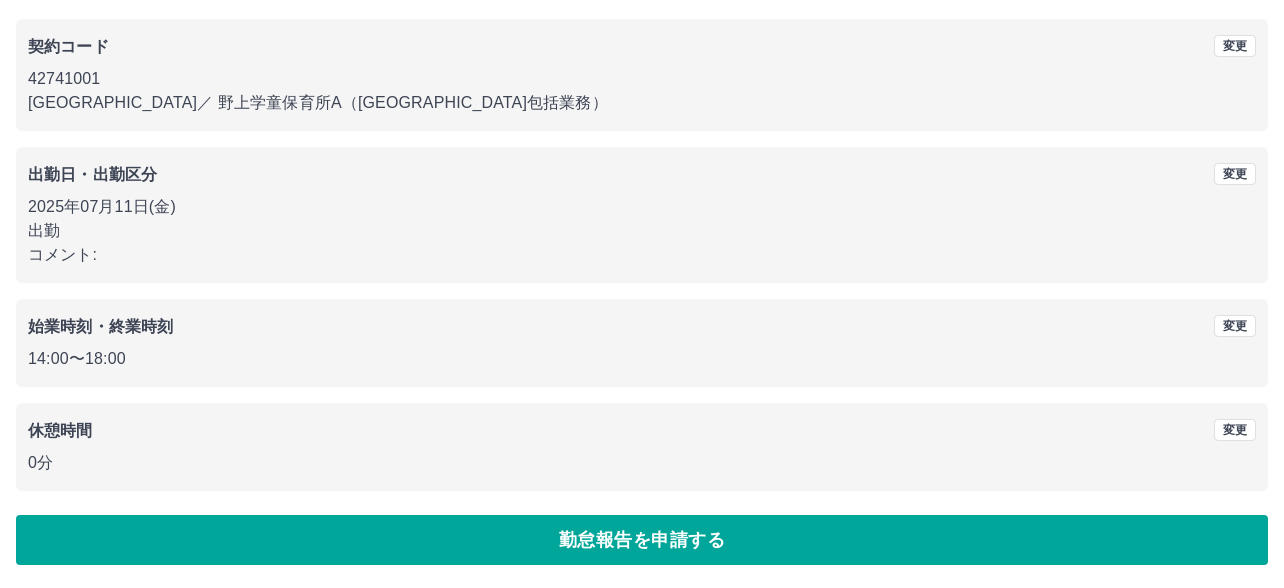 scroll, scrollTop: 161, scrollLeft: 0, axis: vertical 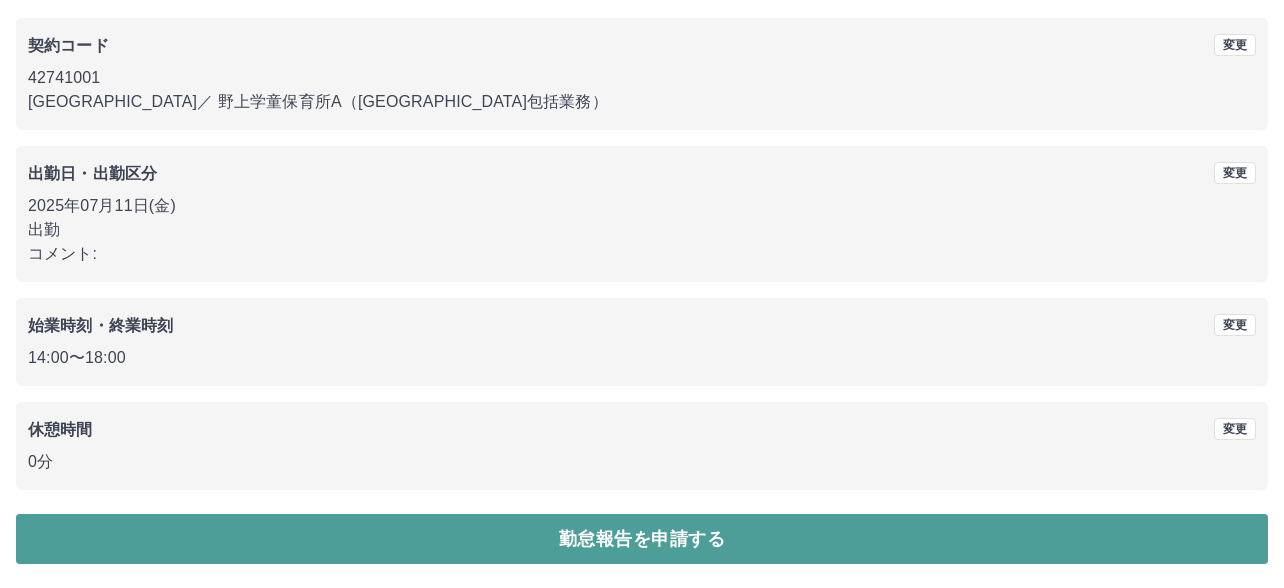 click on "勤怠報告を申請する" at bounding box center [642, 539] 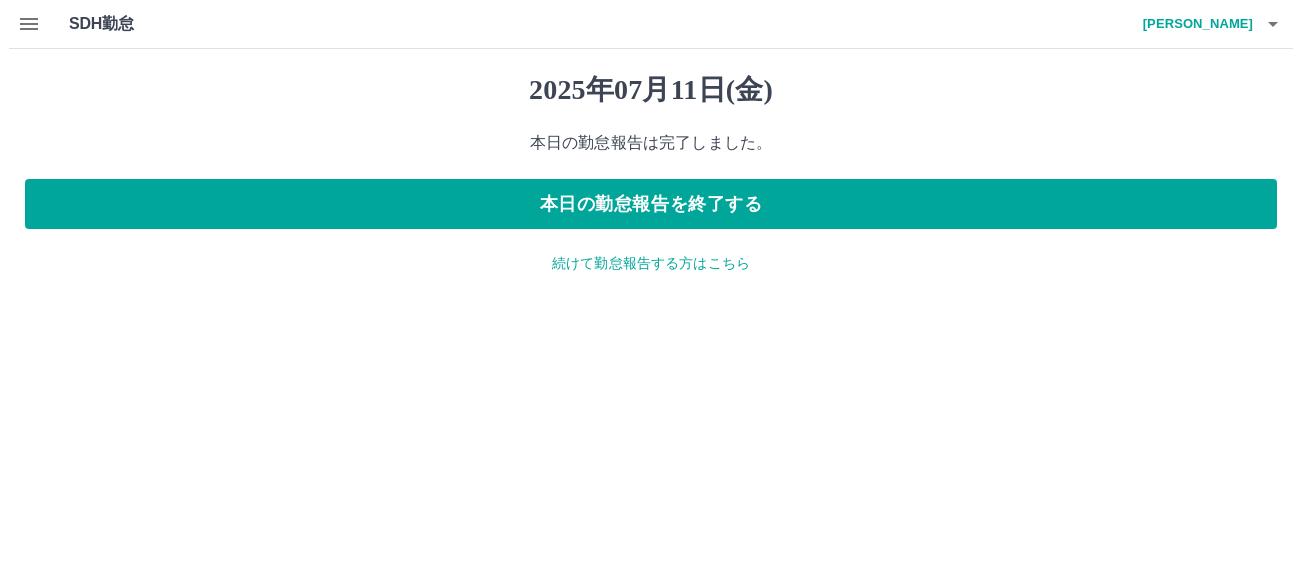 scroll, scrollTop: 0, scrollLeft: 0, axis: both 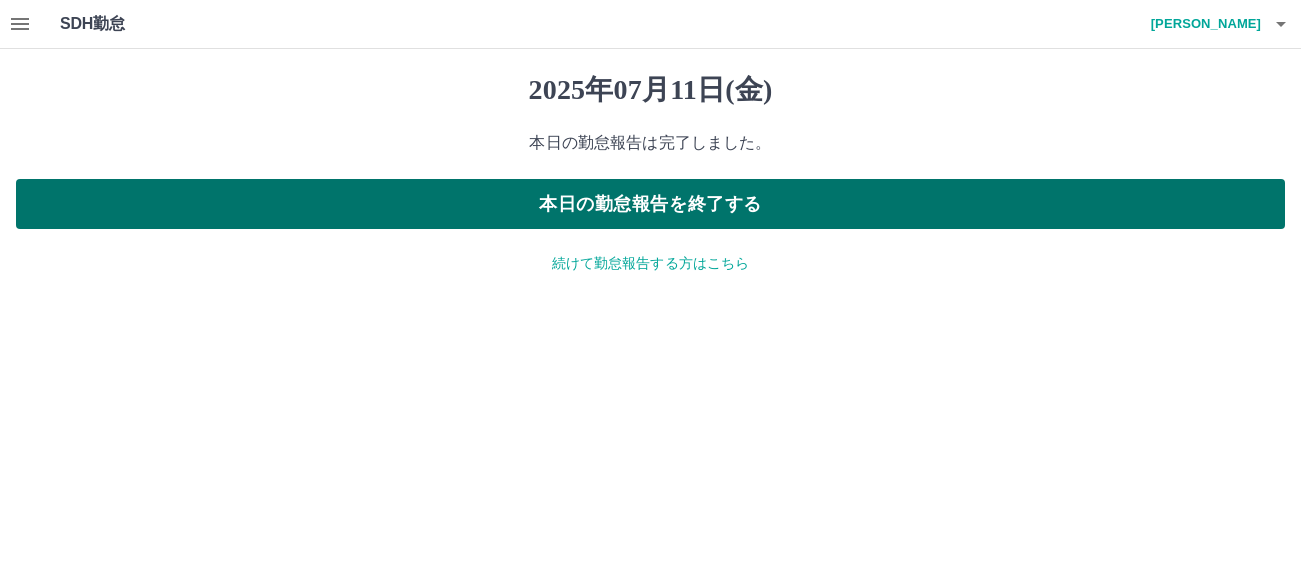 click on "本日の勤怠報告を終了する" at bounding box center (650, 204) 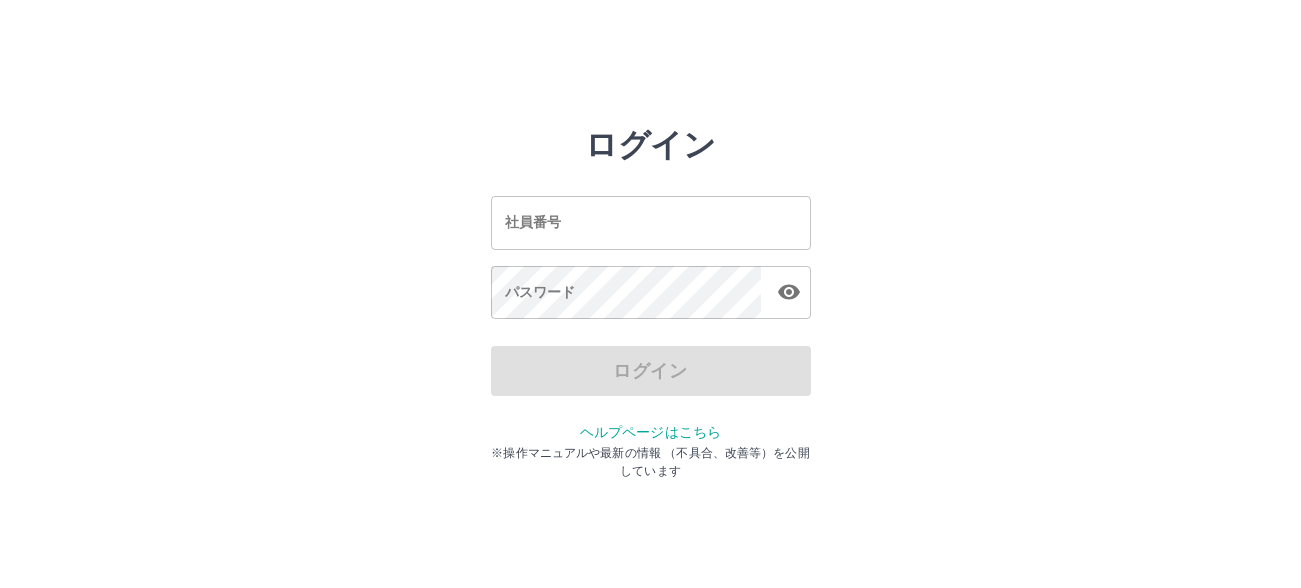 scroll, scrollTop: 0, scrollLeft: 0, axis: both 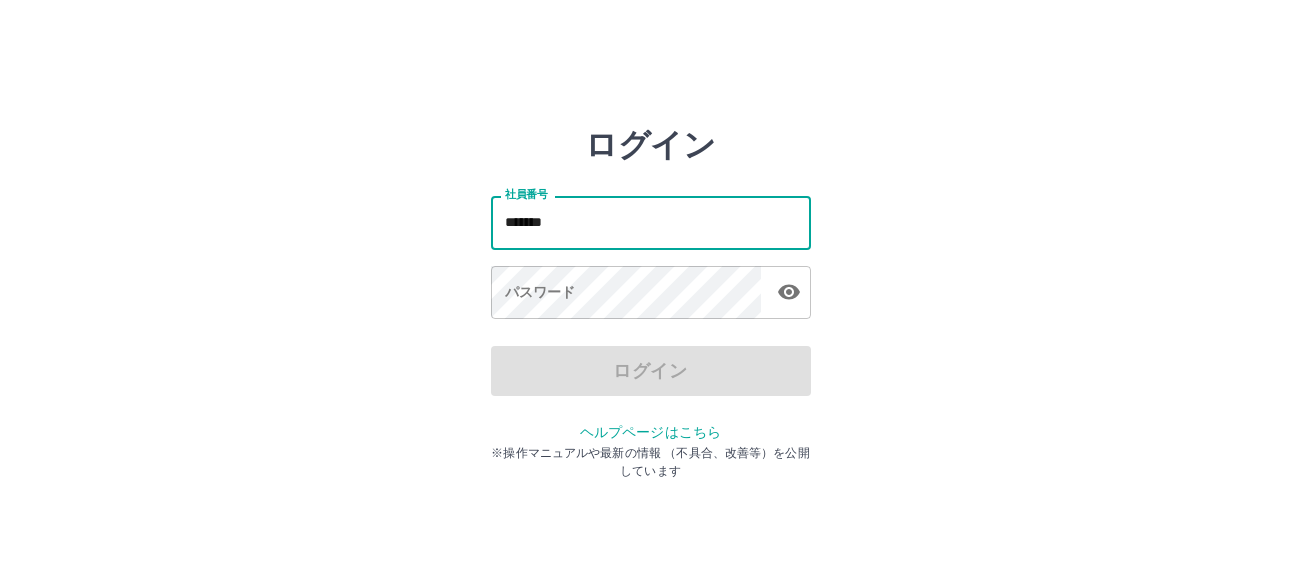 type on "*******" 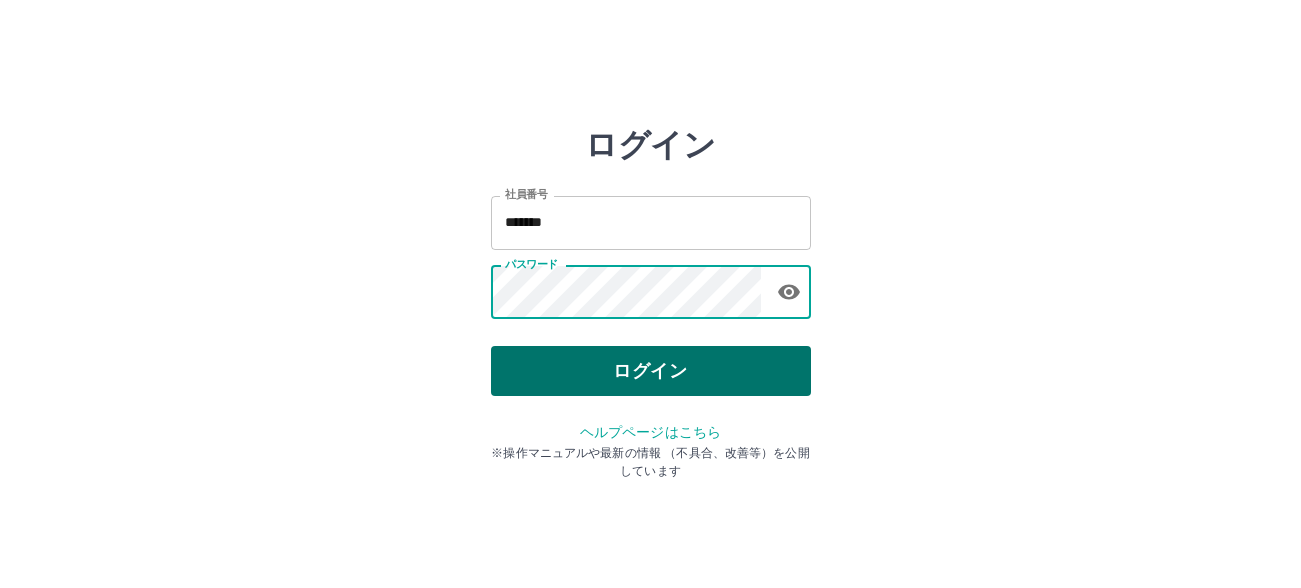 click on "ログイン" at bounding box center [651, 371] 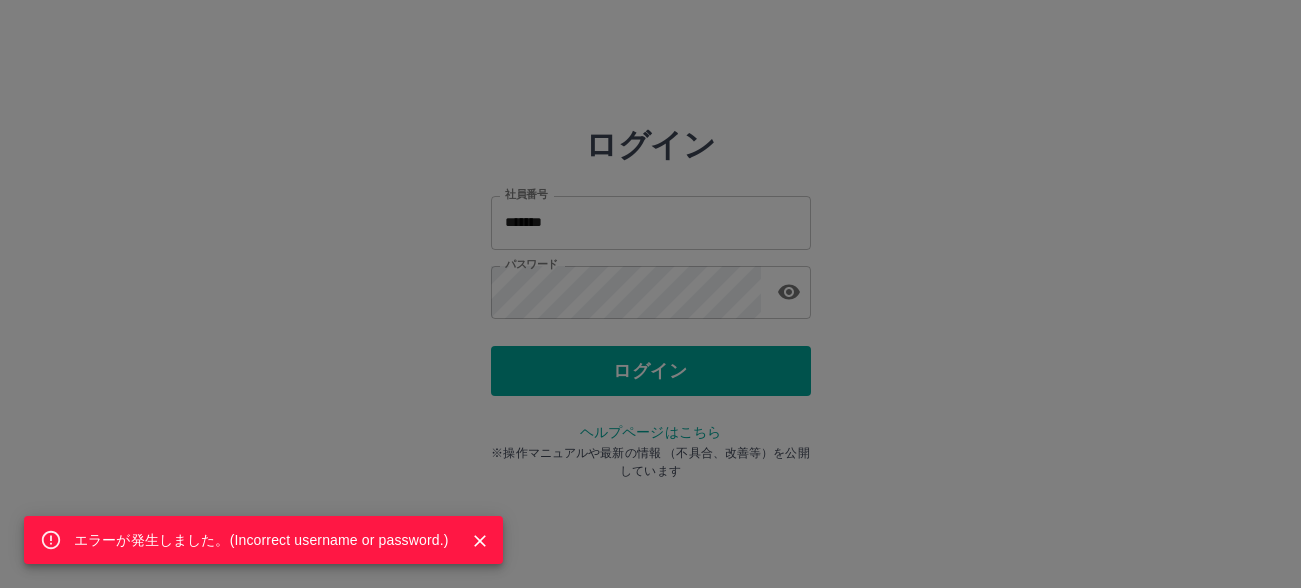click on "エラーが発生しました。( Incorrect username or password. )" at bounding box center [650, 294] 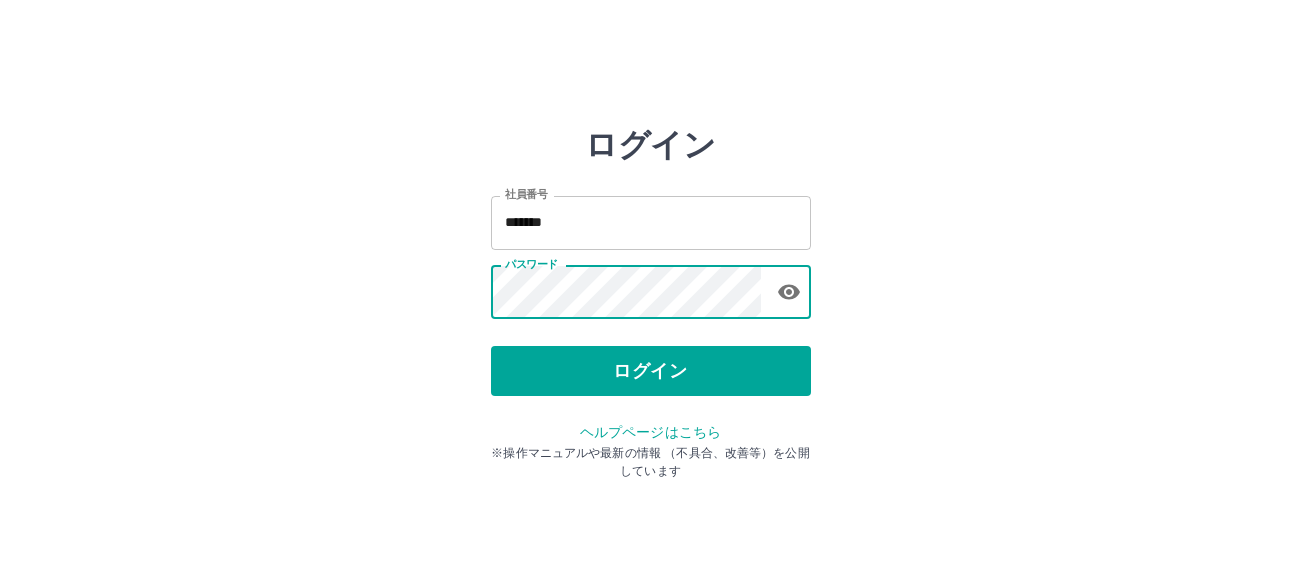click on "ログイン 社員番号 ******* 社員番号 パスワード パスワード ログイン ヘルプページはこちら ※操作マニュアルや最新の情報 （不具合、改善等）を公開しています" at bounding box center (651, 286) 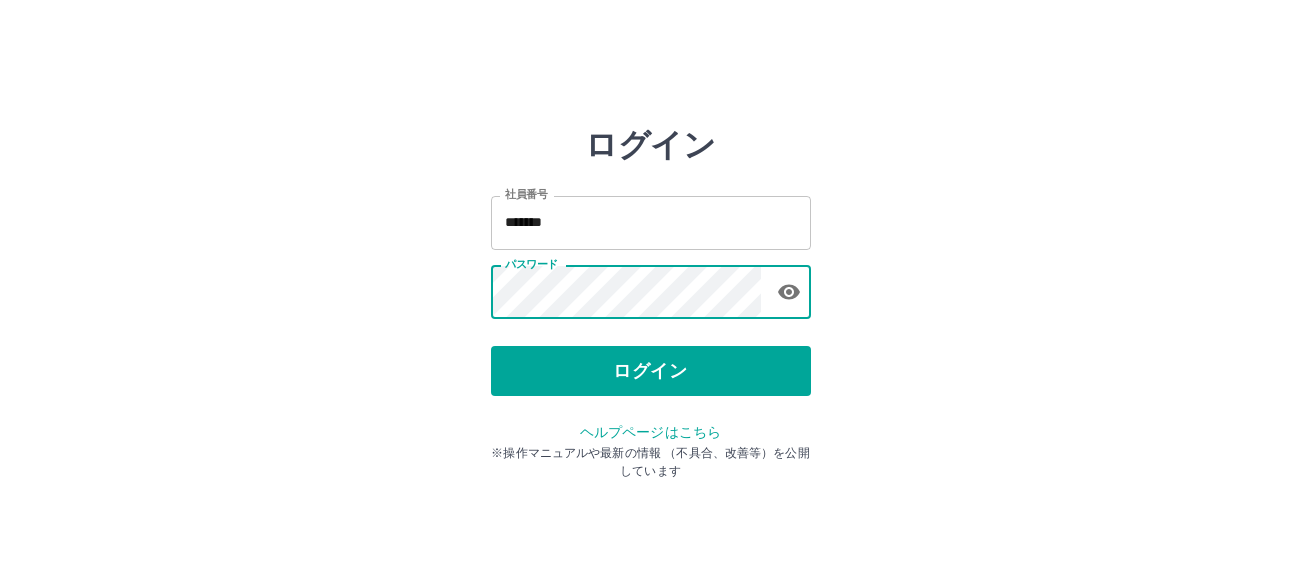 click on "ログイン 社員番号 ******* 社員番号 パスワード パスワード ログイン ヘルプページはこちら ※操作マニュアルや最新の情報 （不具合、改善等）を公開しています" at bounding box center (651, 286) 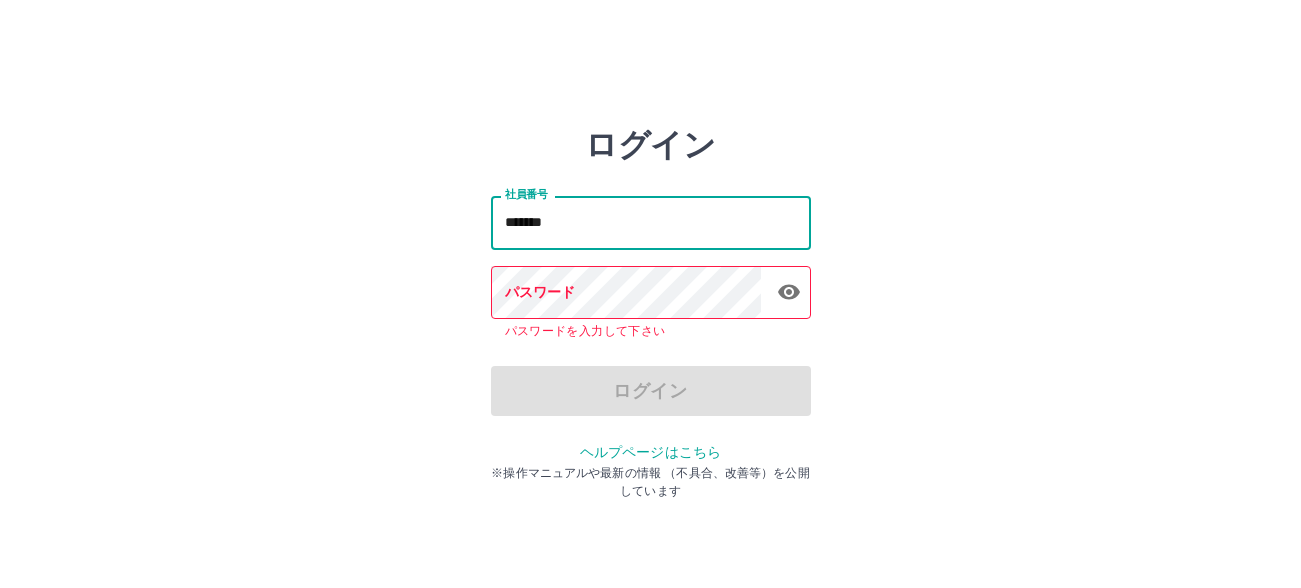 drag, startPoint x: 649, startPoint y: 213, endPoint x: 431, endPoint y: 207, distance: 218.08255 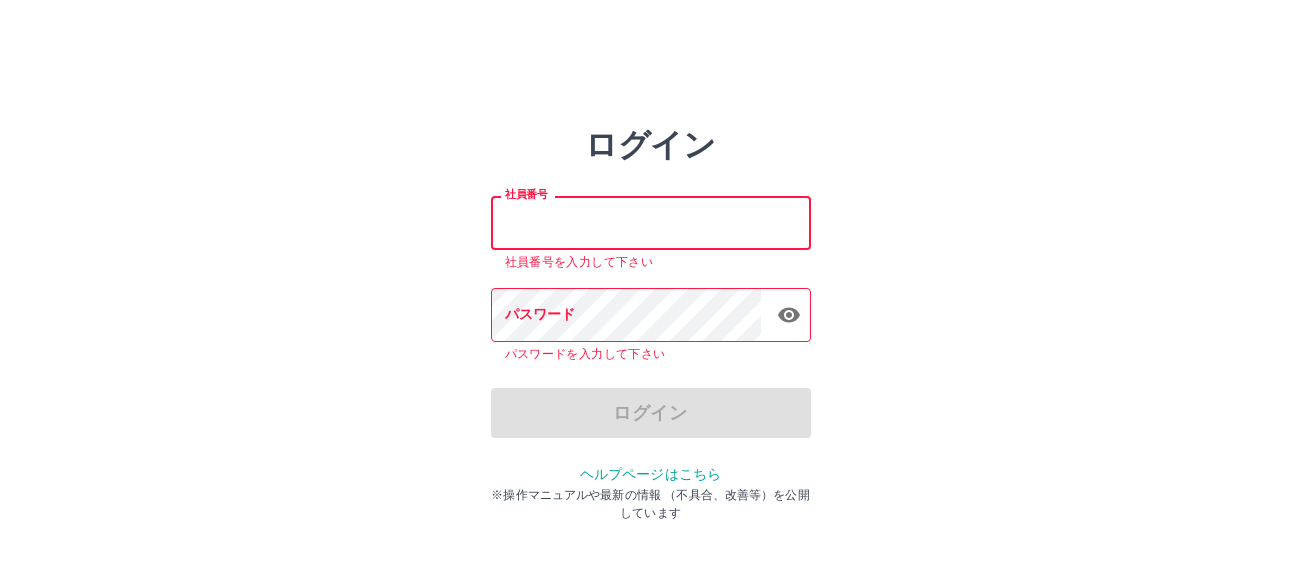 type 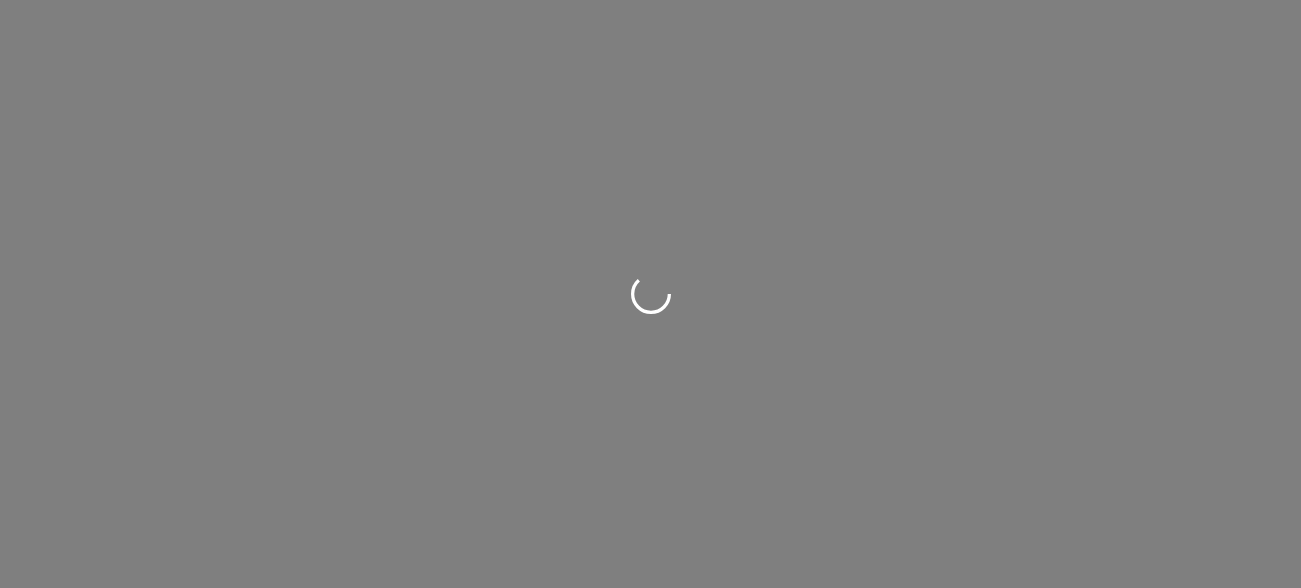 scroll, scrollTop: 0, scrollLeft: 0, axis: both 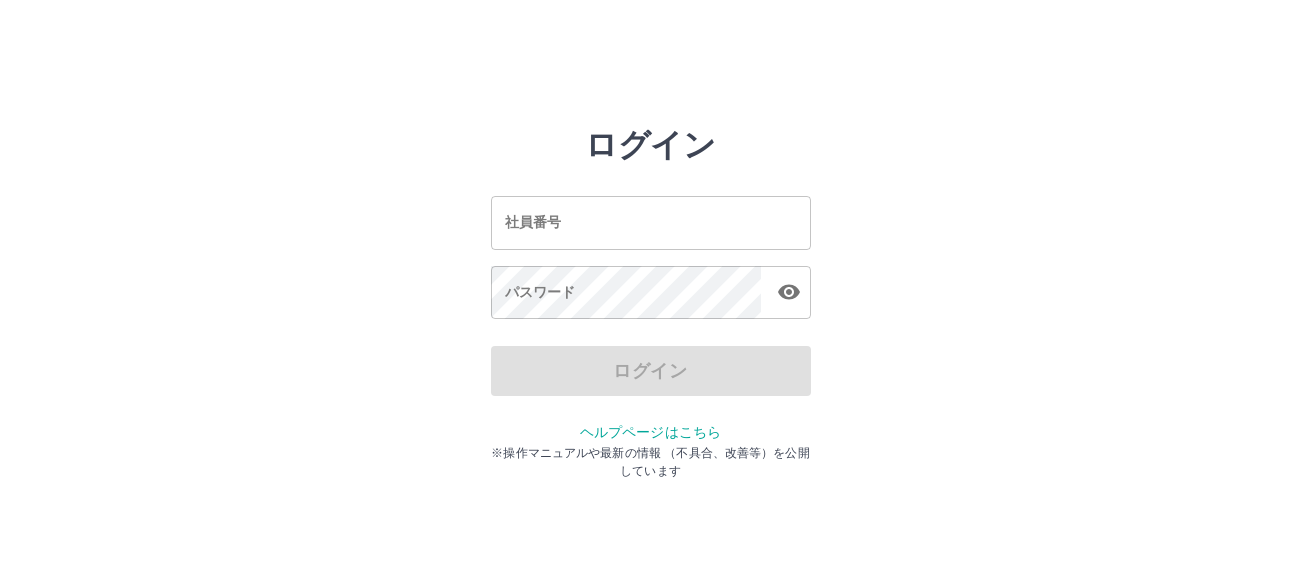 click on "社員番号" at bounding box center (651, 222) 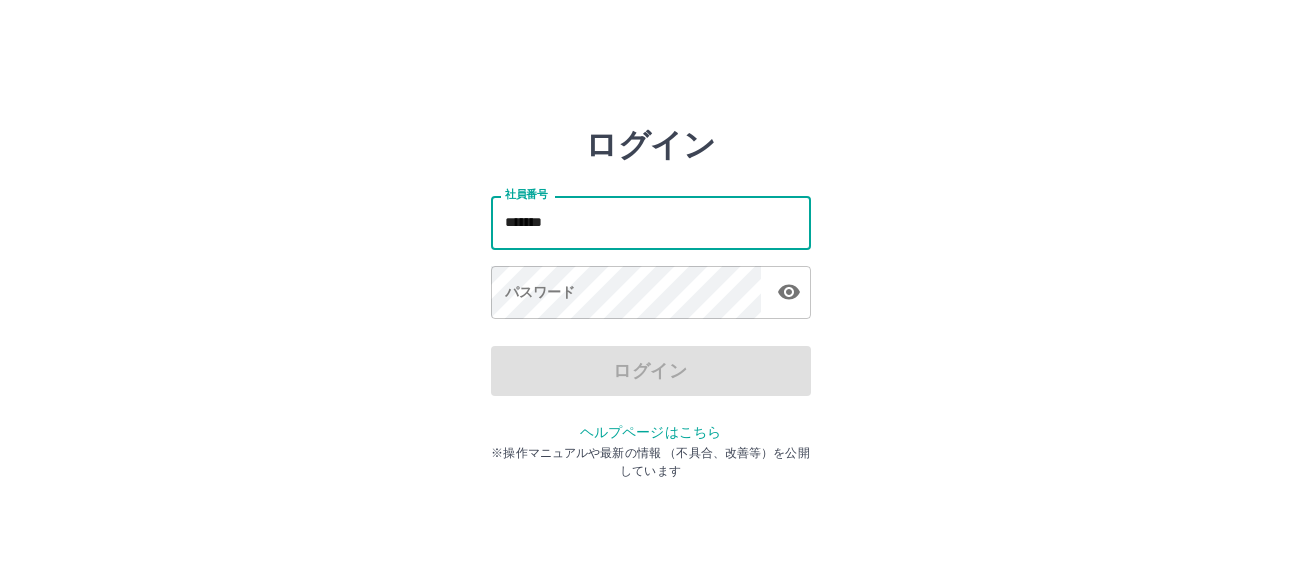type on "*******" 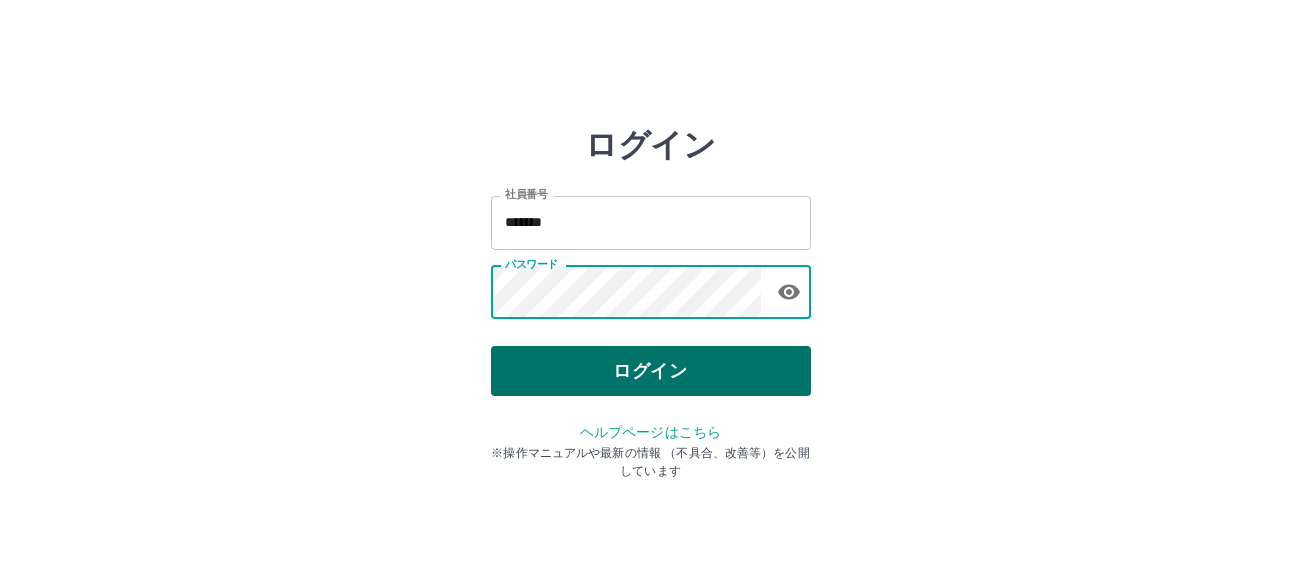click on "ログイン" at bounding box center [651, 371] 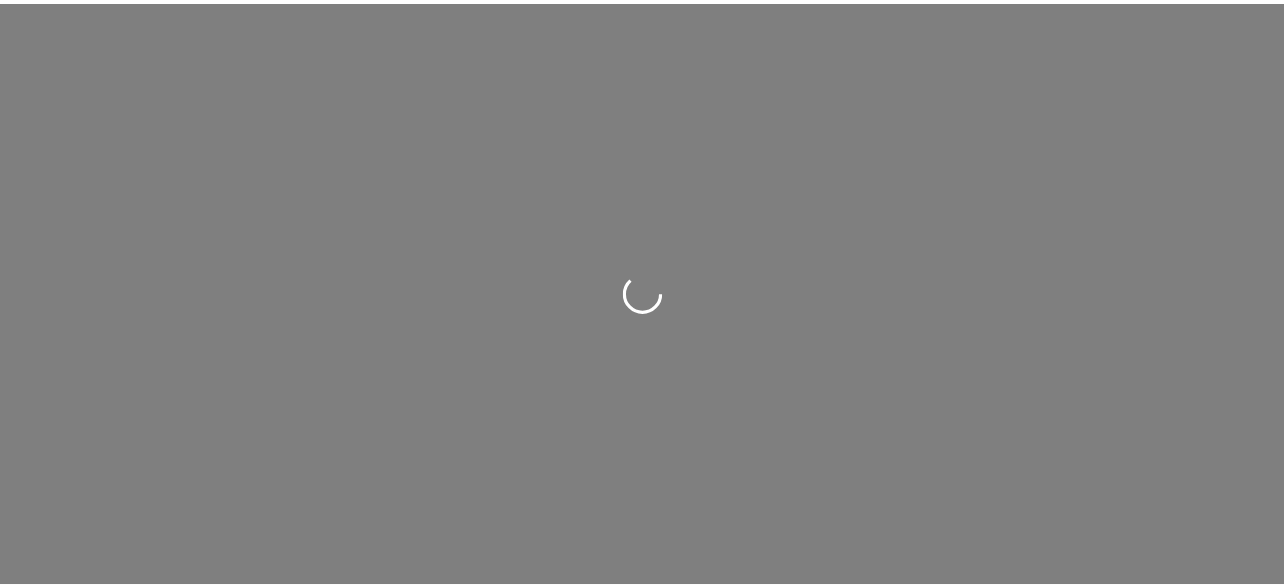 scroll, scrollTop: 0, scrollLeft: 0, axis: both 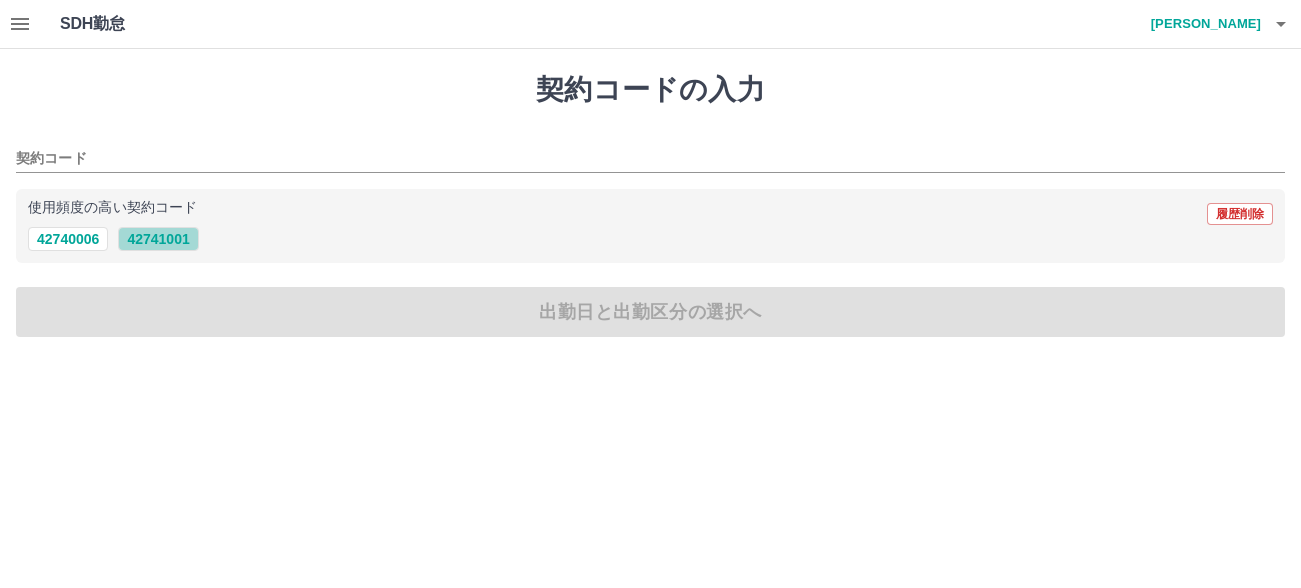 click on "42741001" at bounding box center (158, 239) 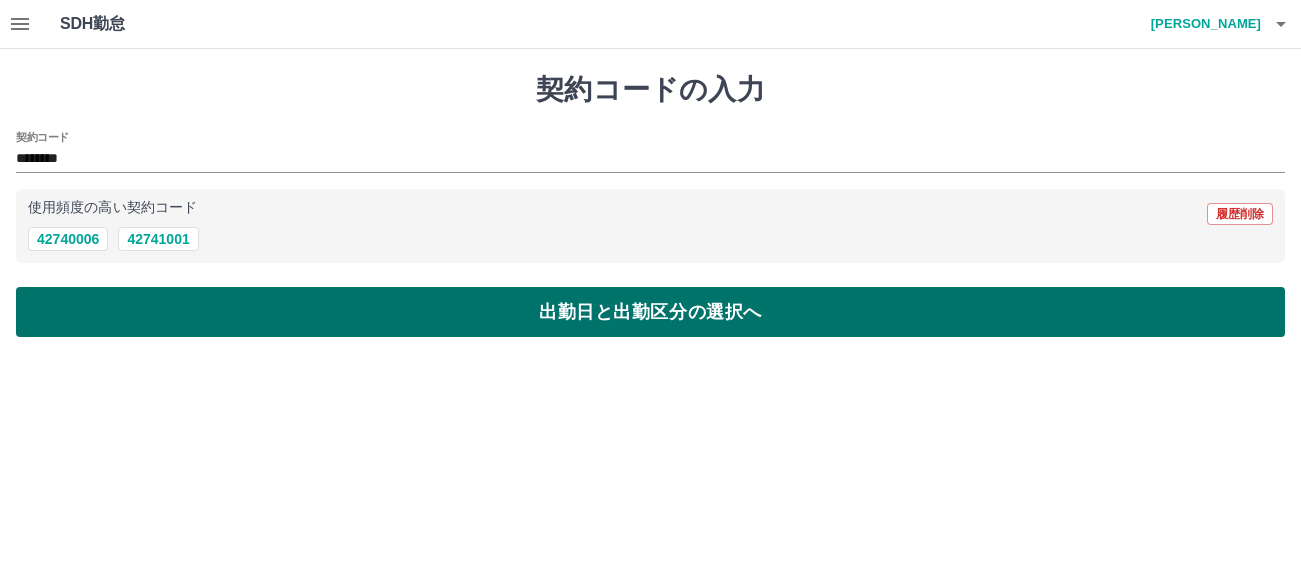 click on "出勤日と出勤区分の選択へ" at bounding box center [650, 312] 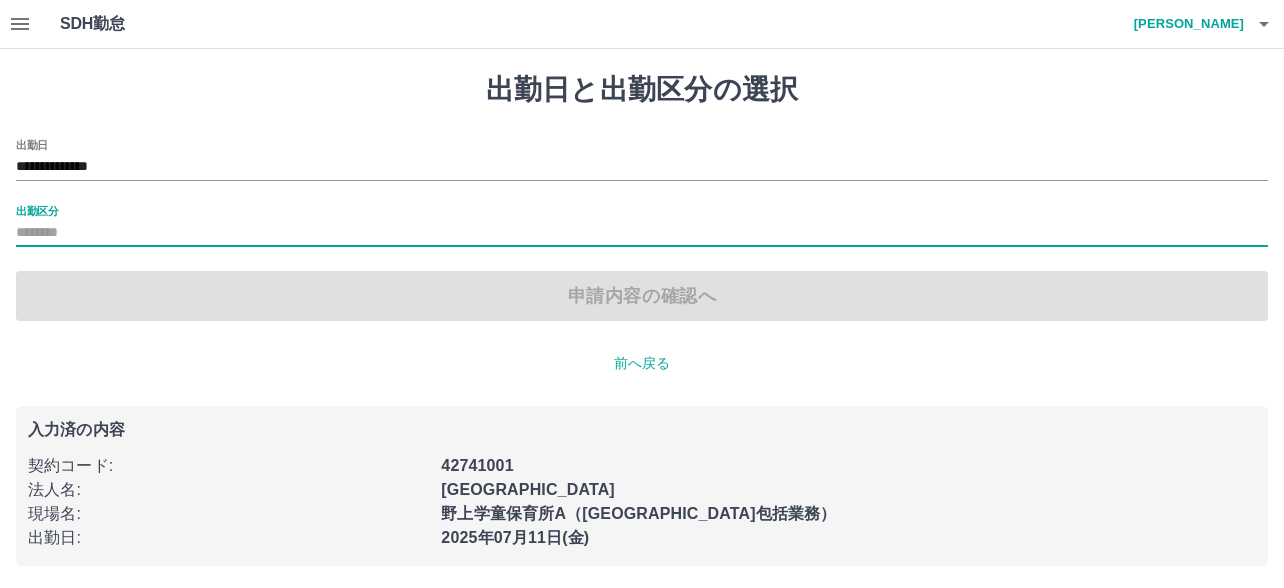 click on "出勤区分" at bounding box center [642, 233] 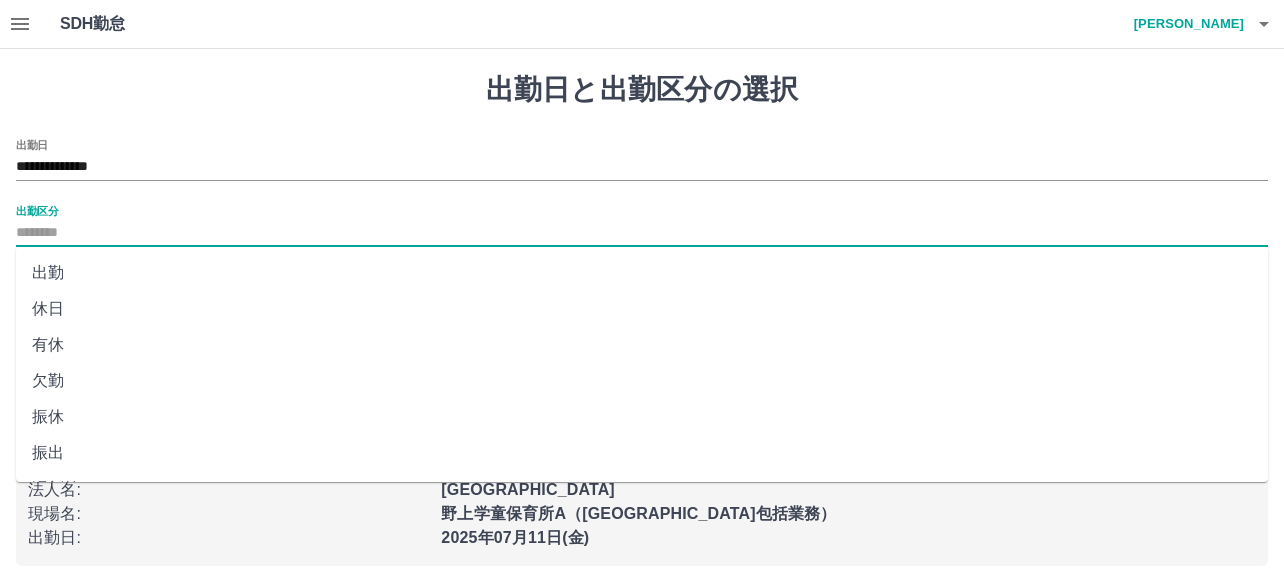 click on "出勤" at bounding box center [642, 273] 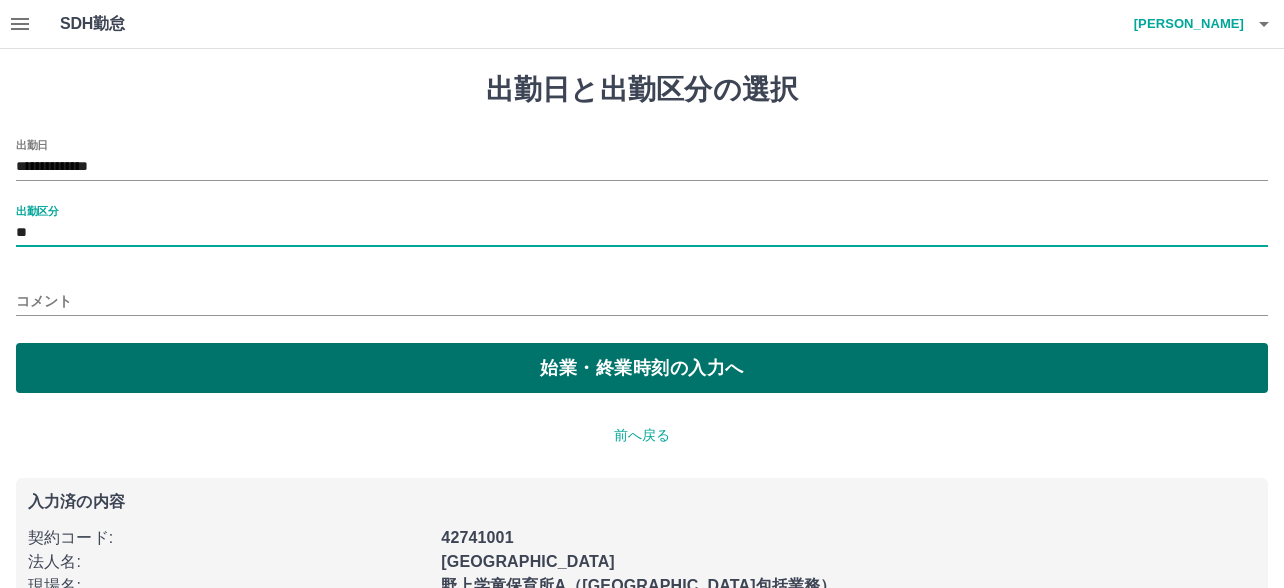 click on "始業・終業時刻の入力へ" at bounding box center [642, 368] 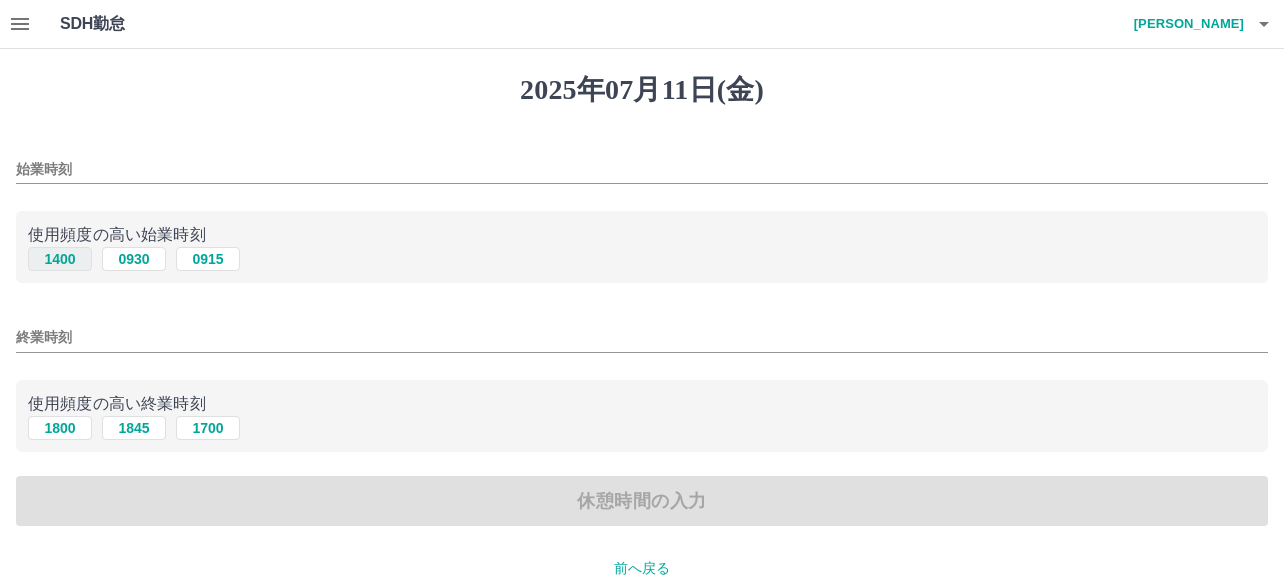 click on "1400" at bounding box center (60, 259) 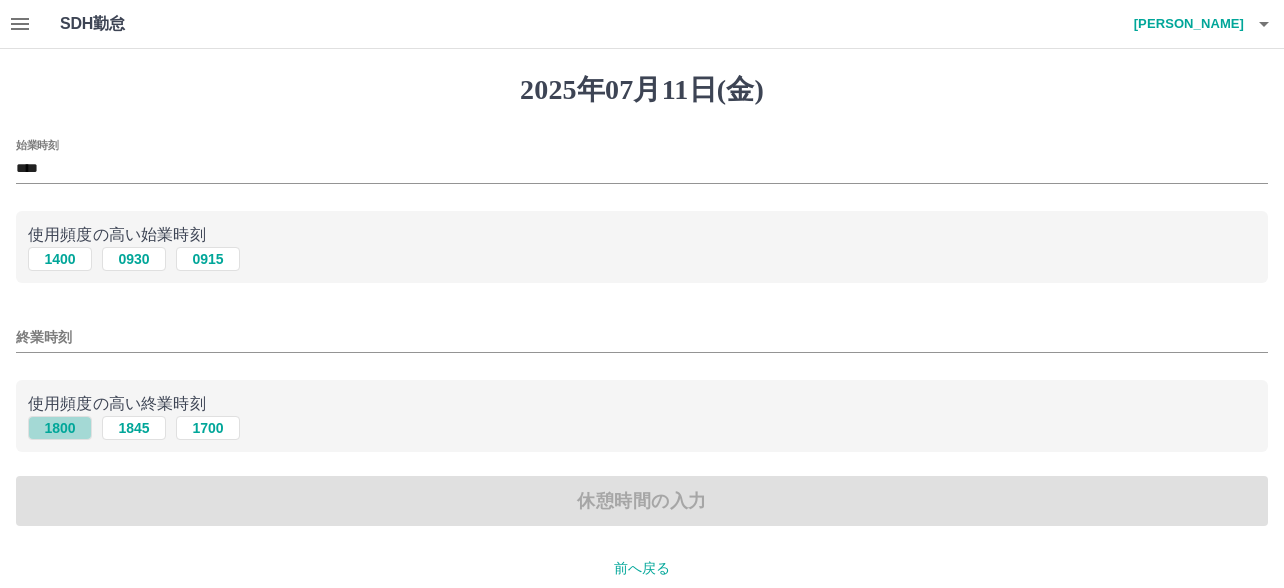 click on "1800" at bounding box center (60, 428) 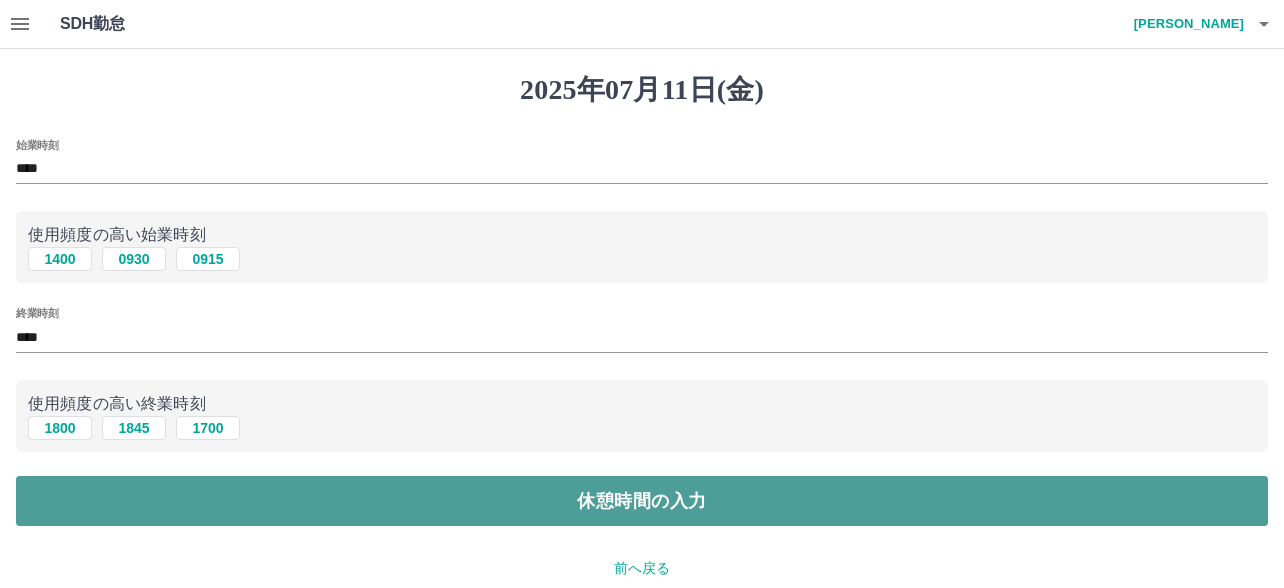 click on "休憩時間の入力" at bounding box center (642, 501) 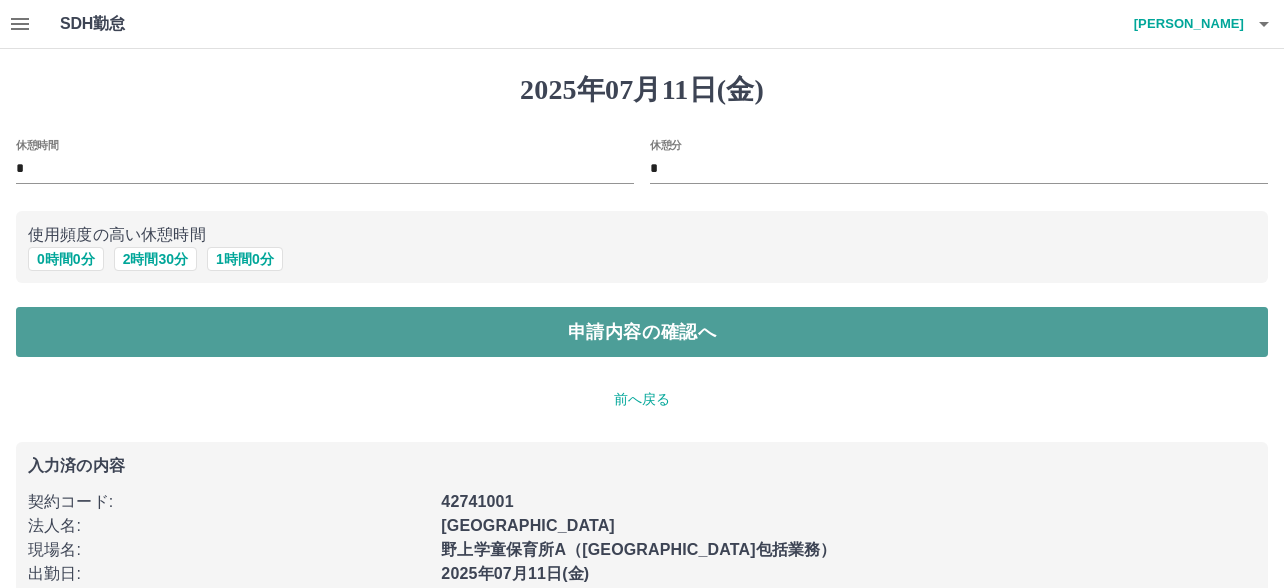 click on "申請内容の確認へ" at bounding box center (642, 332) 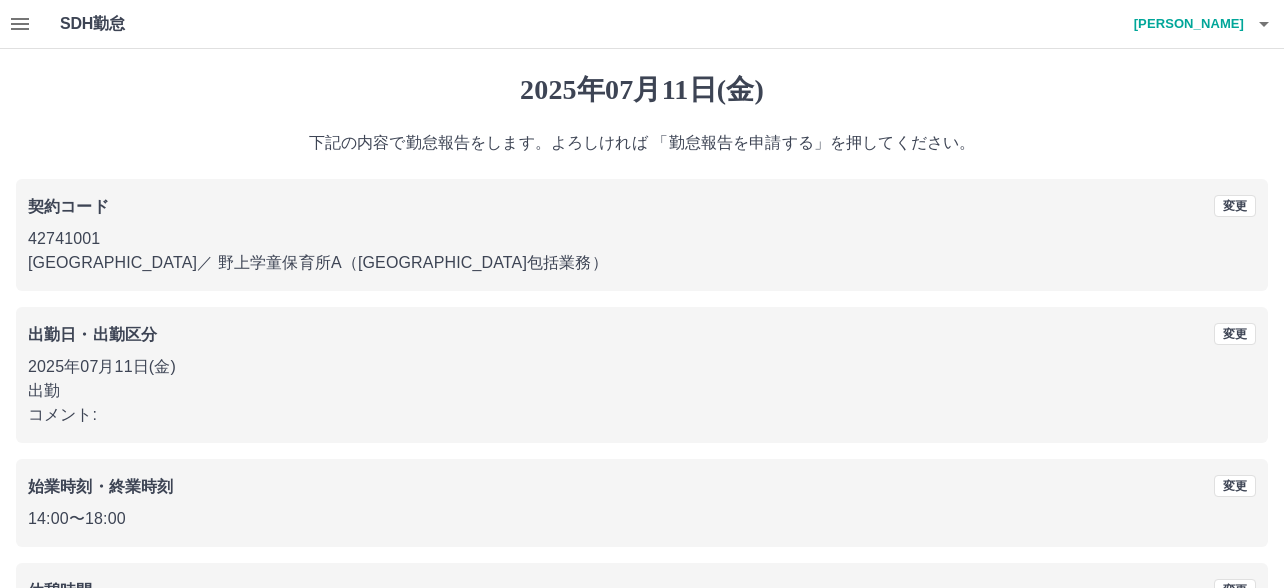 scroll, scrollTop: 161, scrollLeft: 0, axis: vertical 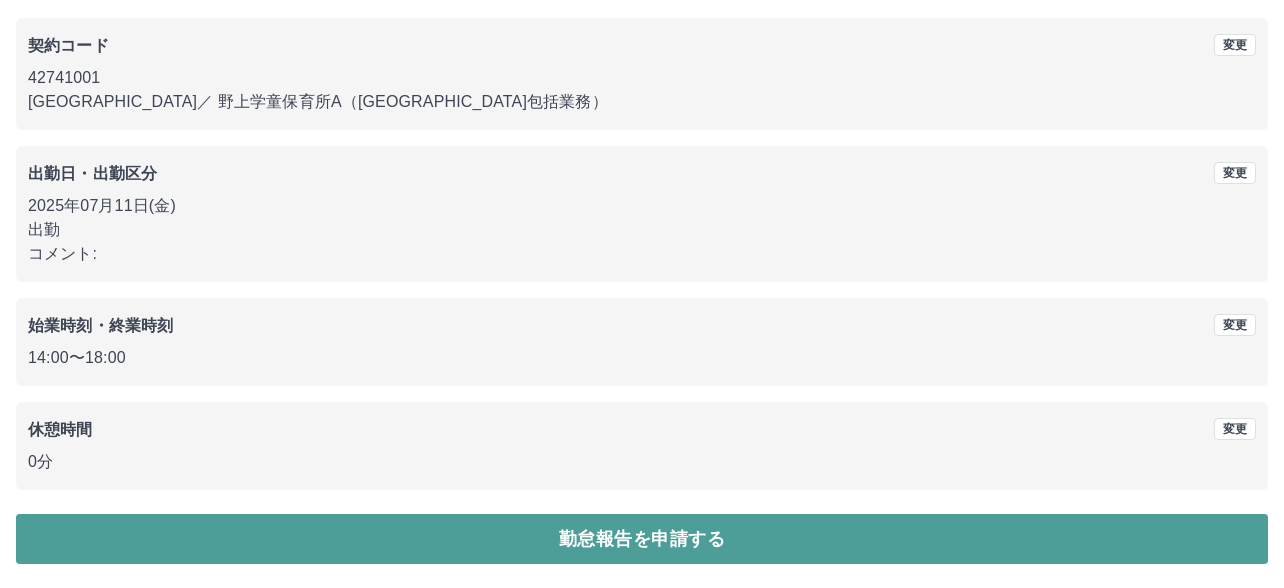 click on "勤怠報告を申請する" at bounding box center (642, 539) 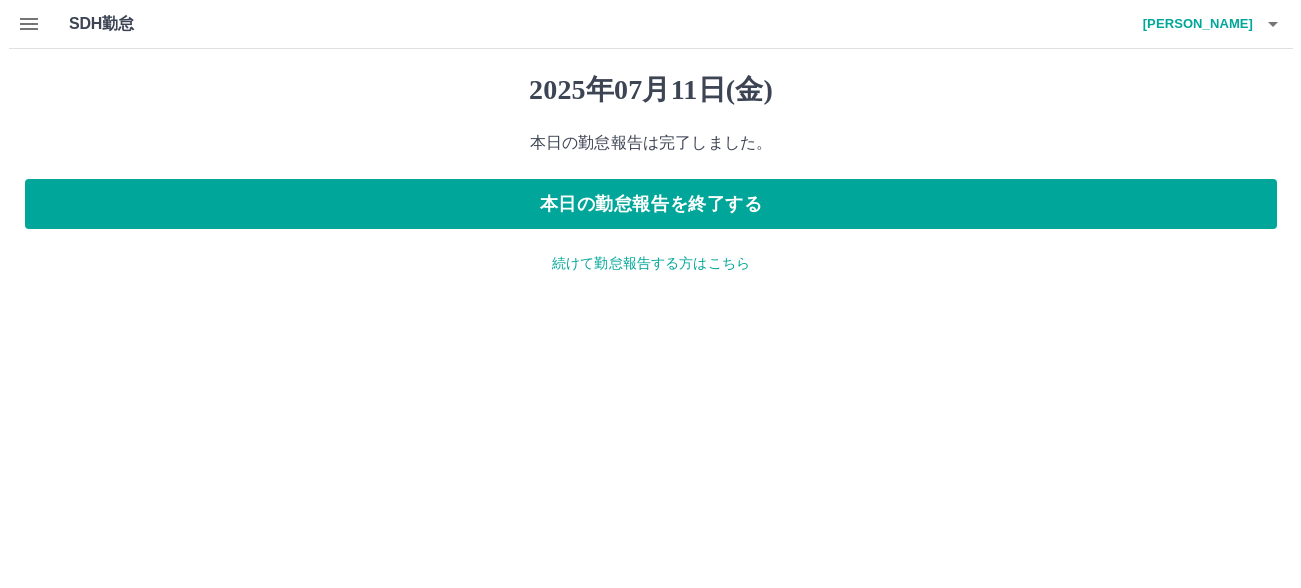 scroll, scrollTop: 0, scrollLeft: 0, axis: both 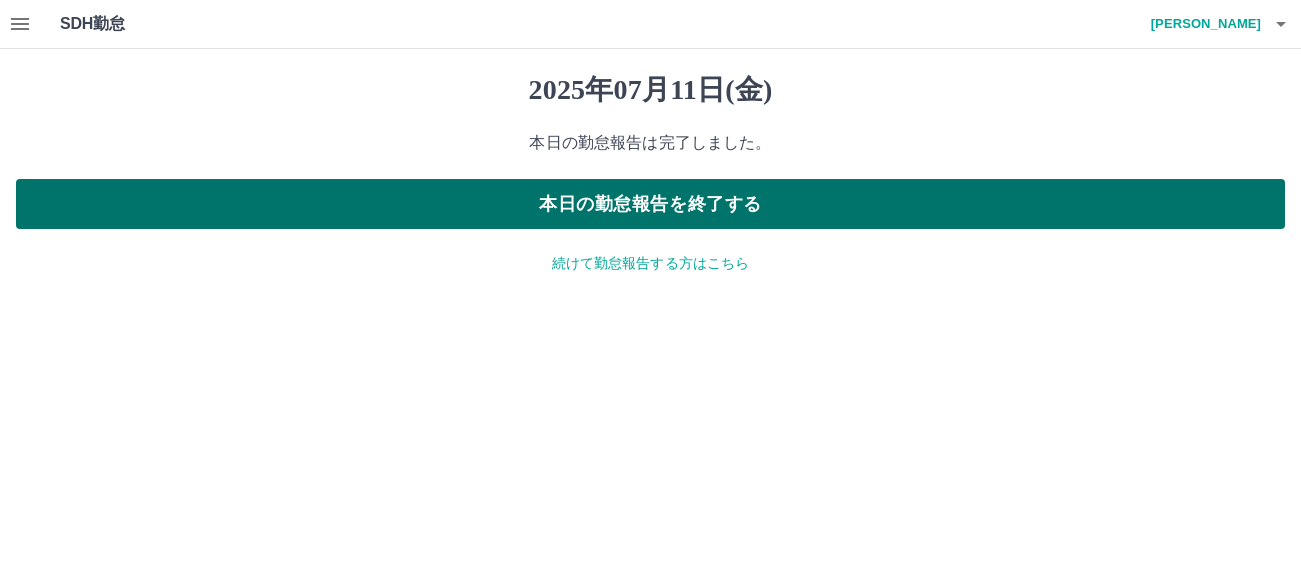 click on "本日の勤怠報告を終了する" at bounding box center [650, 204] 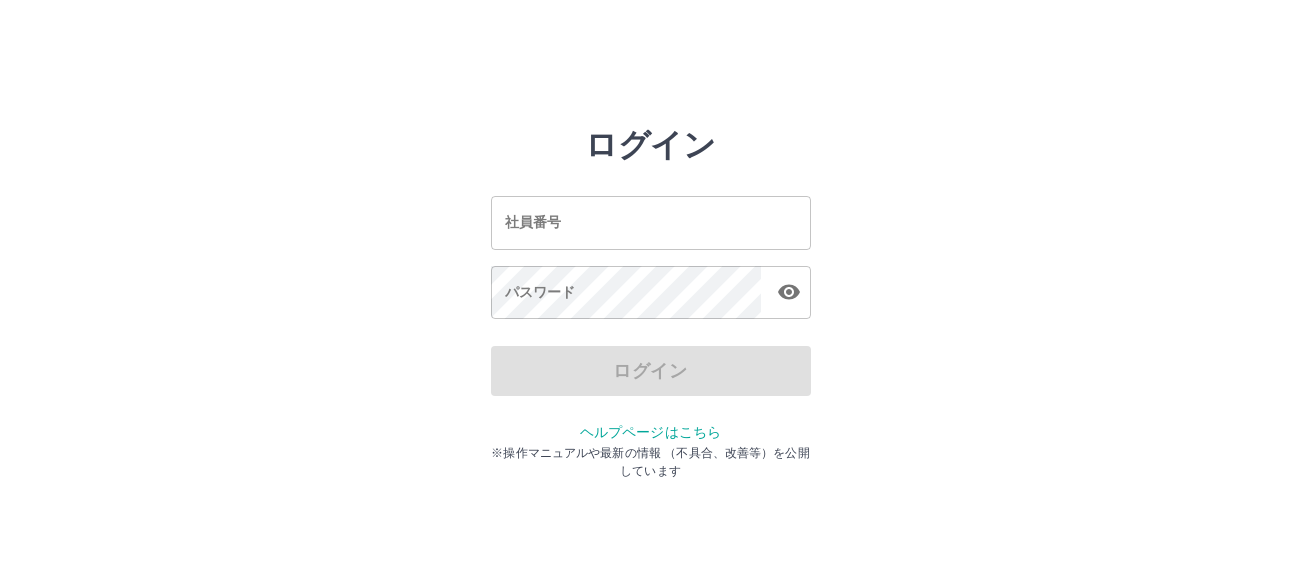 scroll, scrollTop: 0, scrollLeft: 0, axis: both 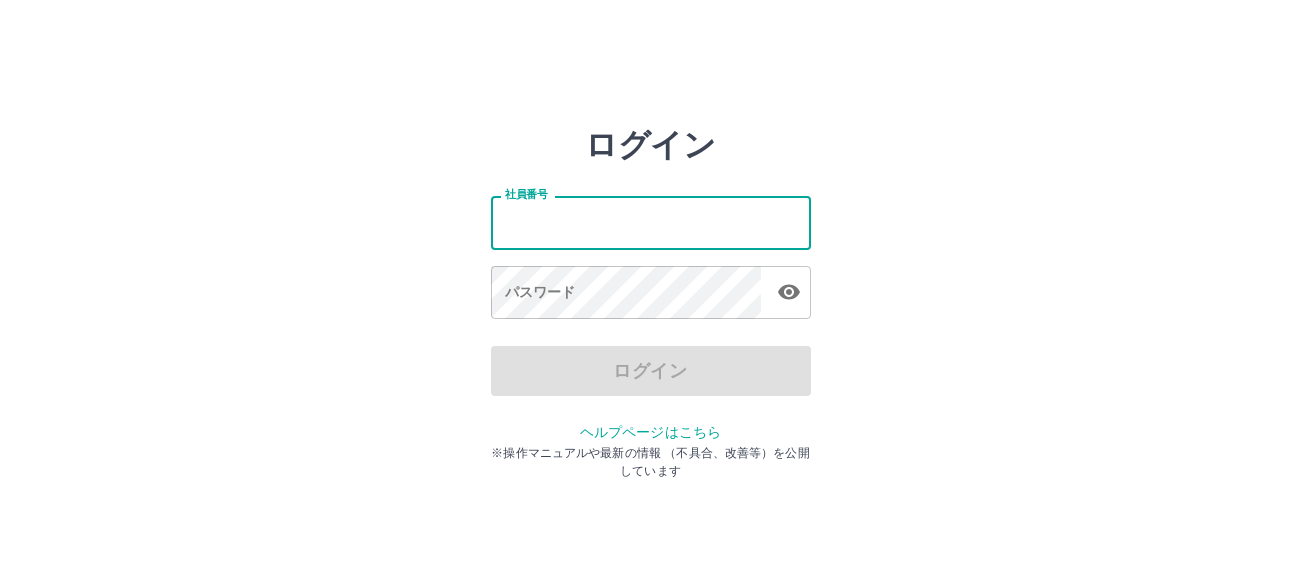 click on "社員番号" at bounding box center [651, 222] 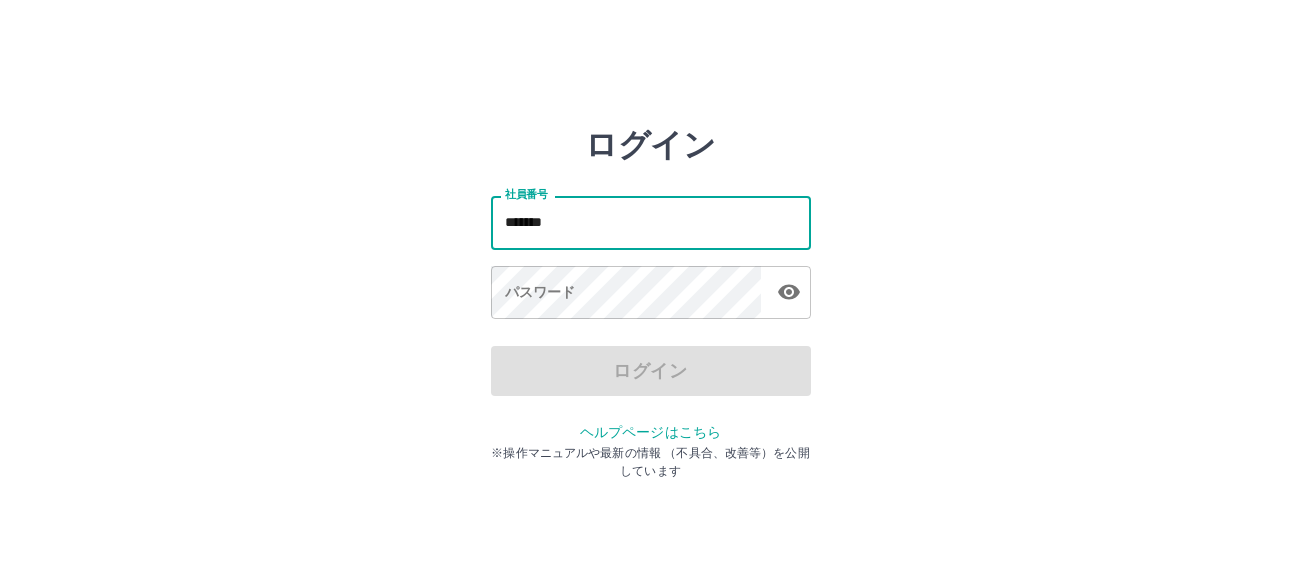 type on "*******" 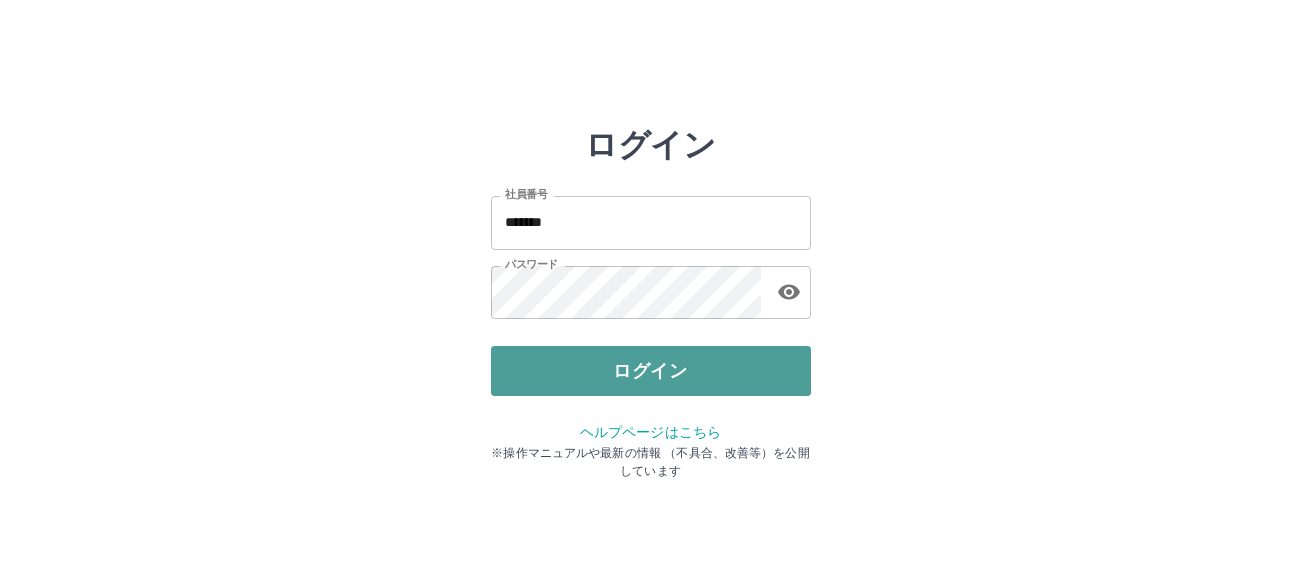click on "ログイン" at bounding box center [651, 371] 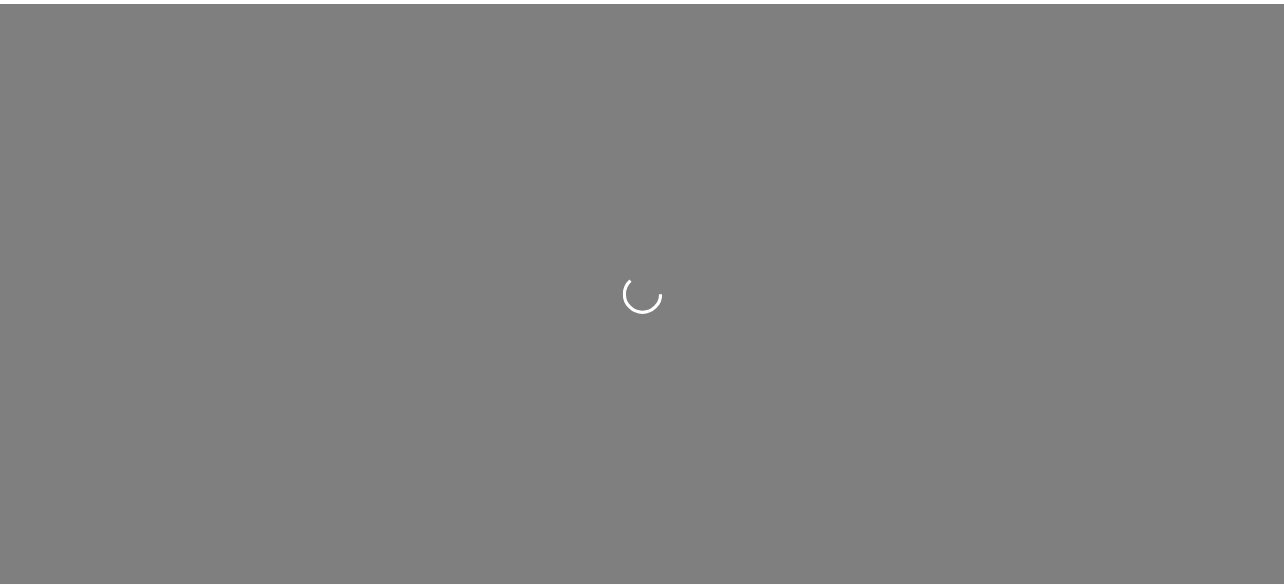 scroll, scrollTop: 0, scrollLeft: 0, axis: both 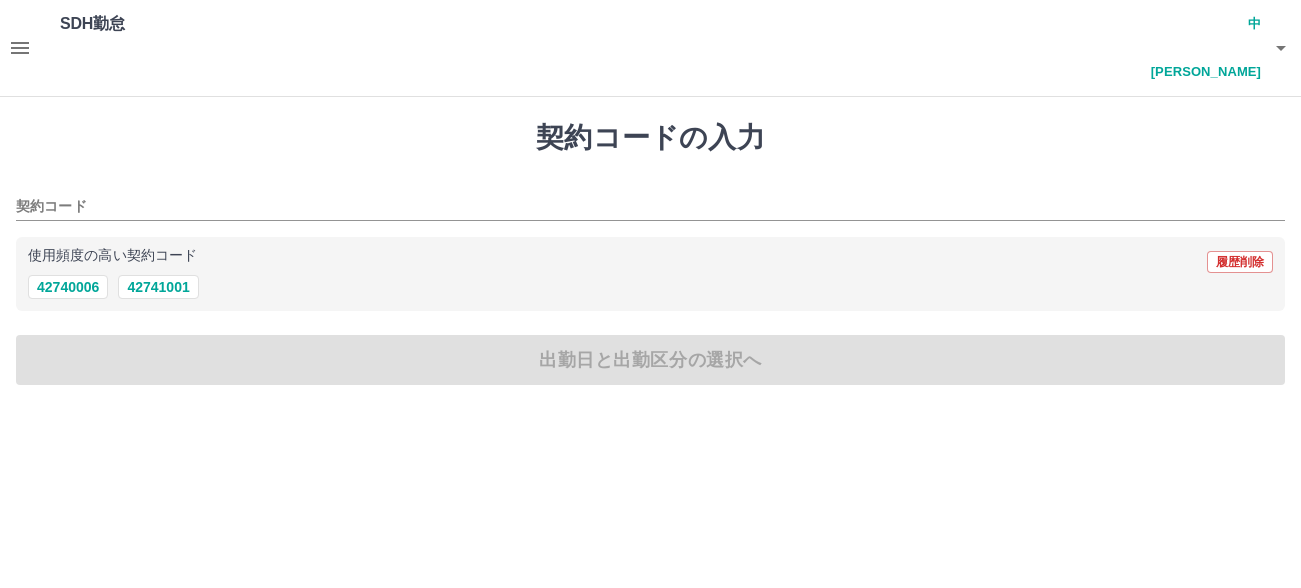 click 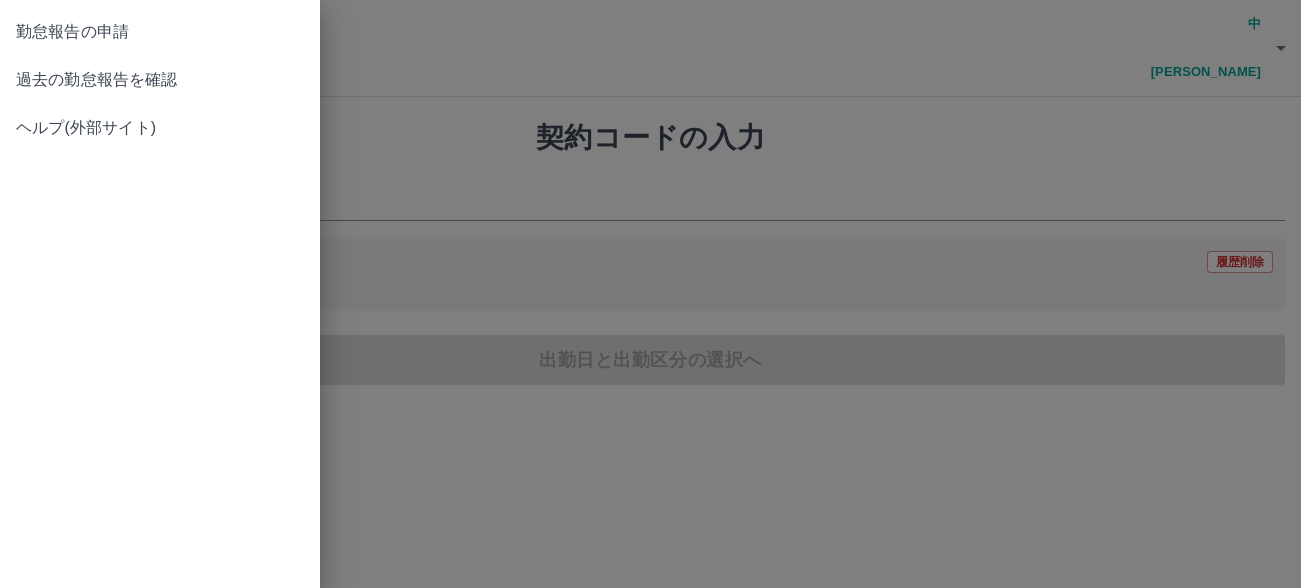 click on "過去の勤怠報告を確認" at bounding box center (160, 80) 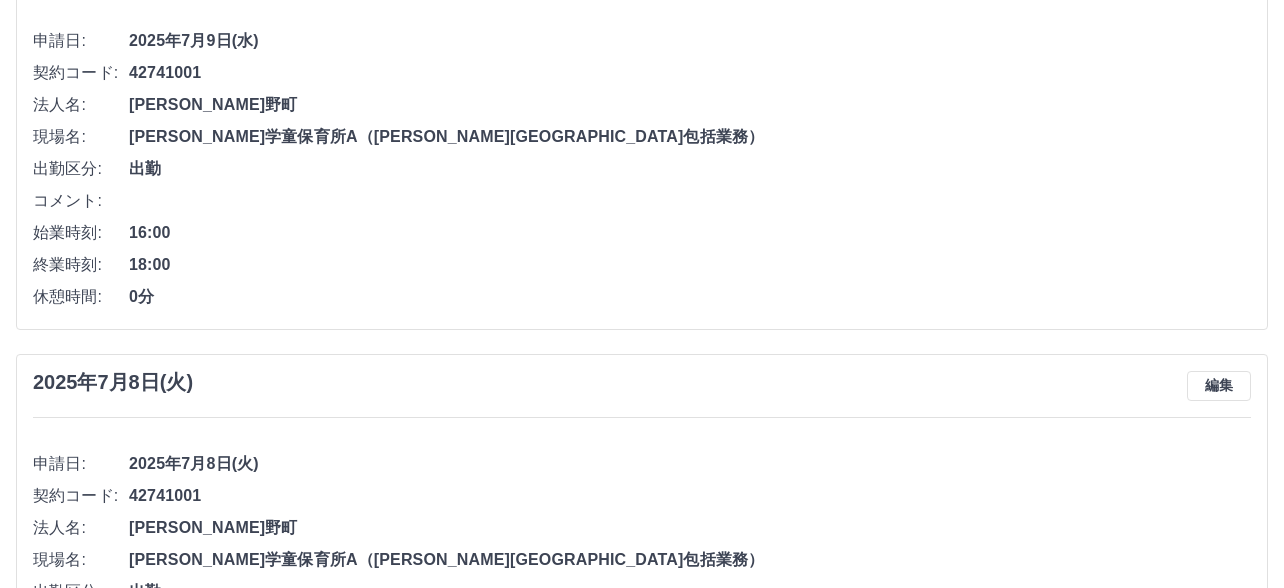 scroll, scrollTop: 0, scrollLeft: 0, axis: both 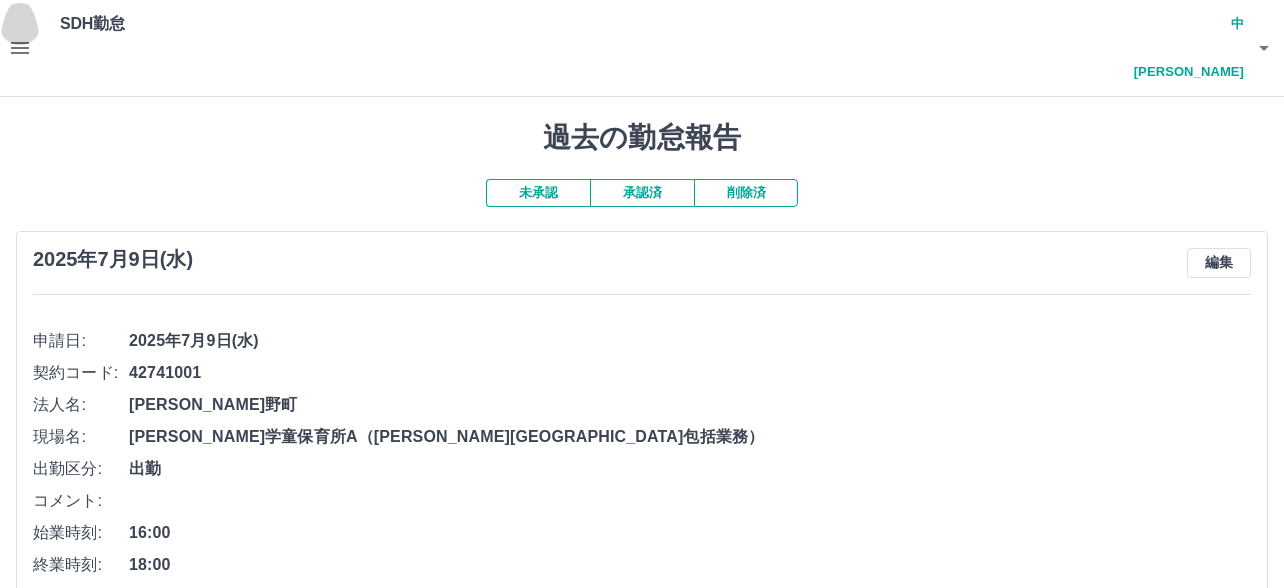 click at bounding box center [20, 48] 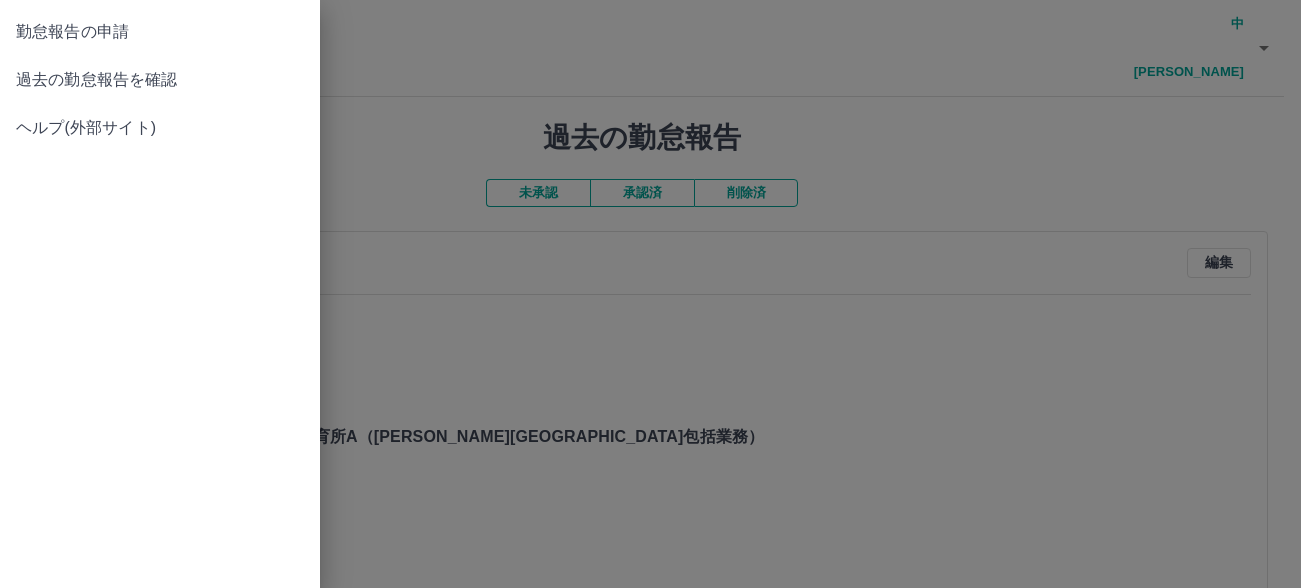 click at bounding box center (650, 294) 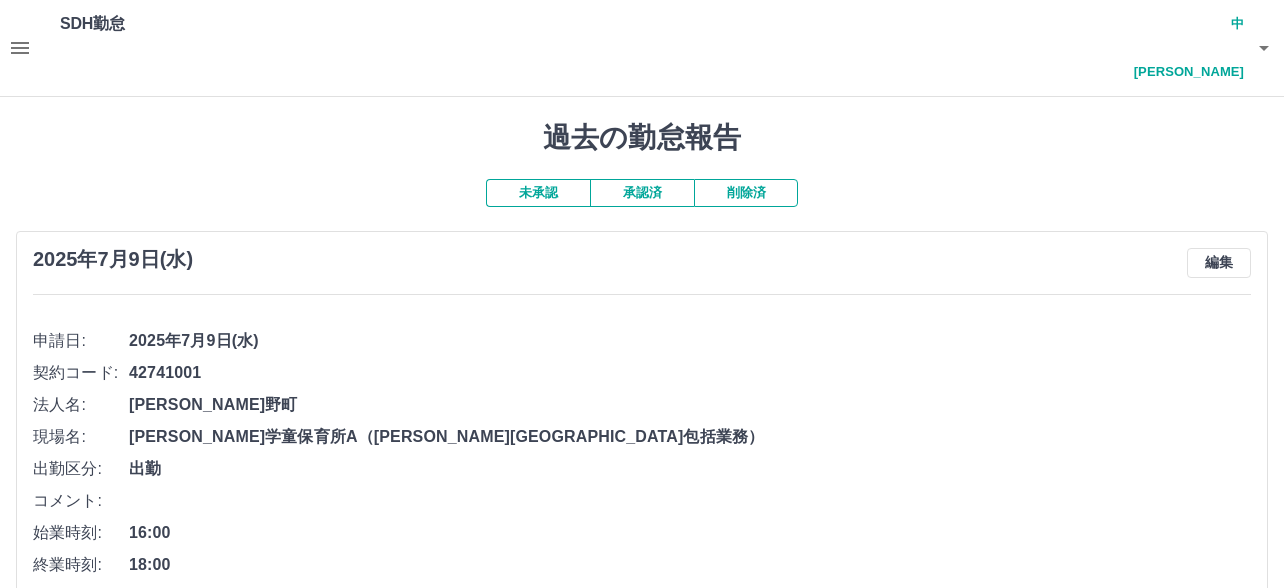click on "SDH勤怠 中兀　瑠心" at bounding box center [642, 48] 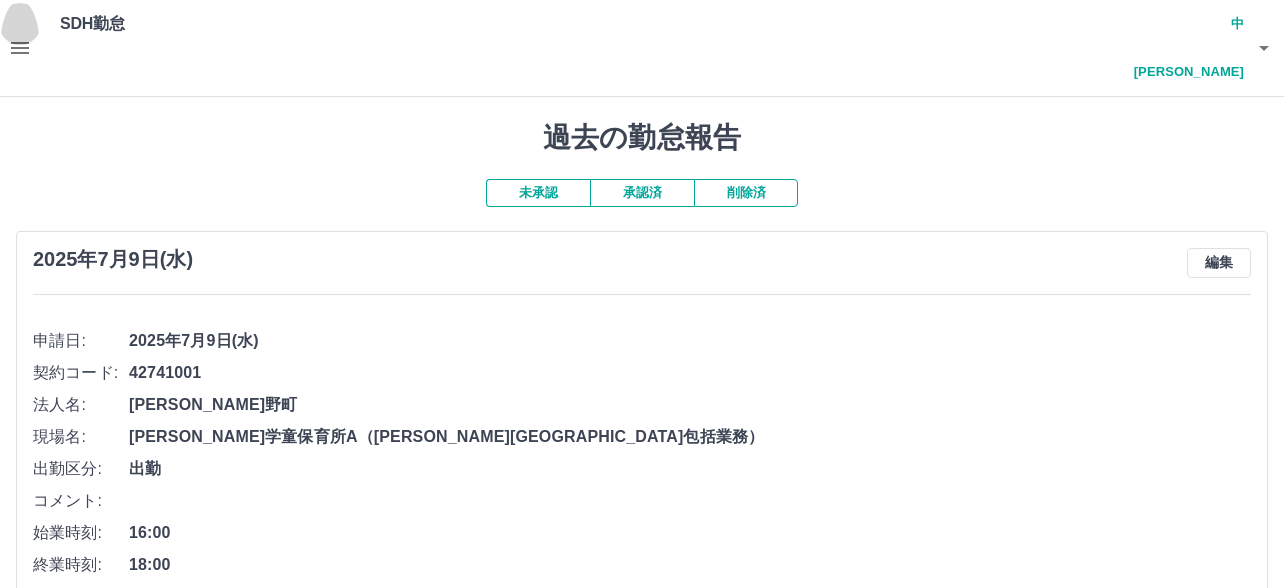 click at bounding box center [20, 48] 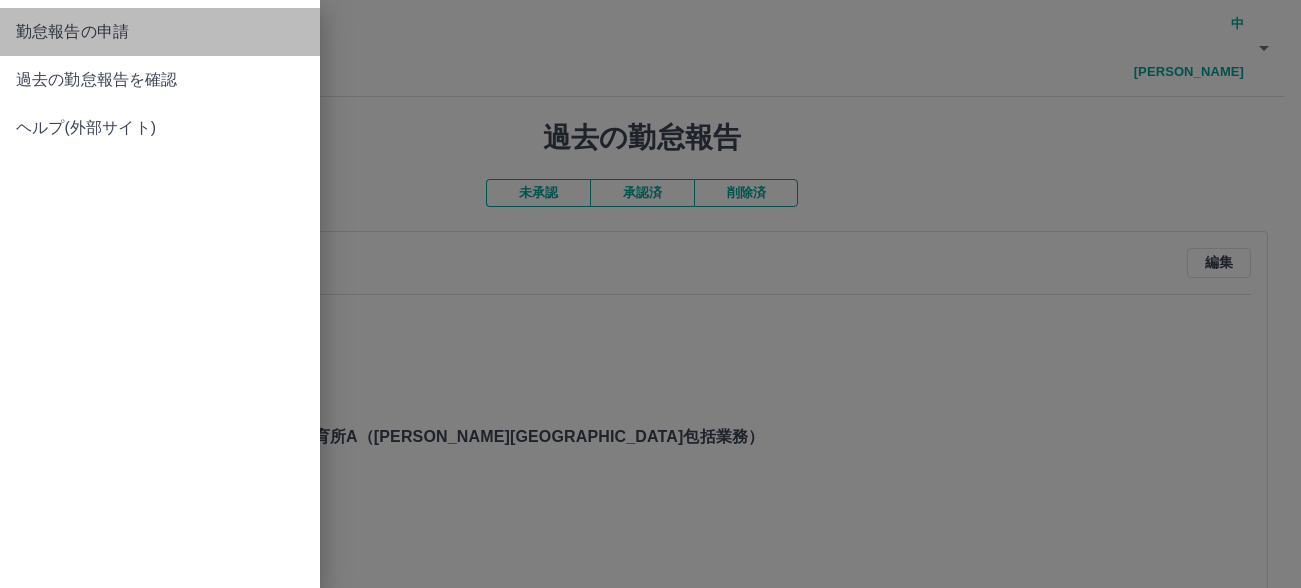 click on "勤怠報告の申請" at bounding box center [160, 32] 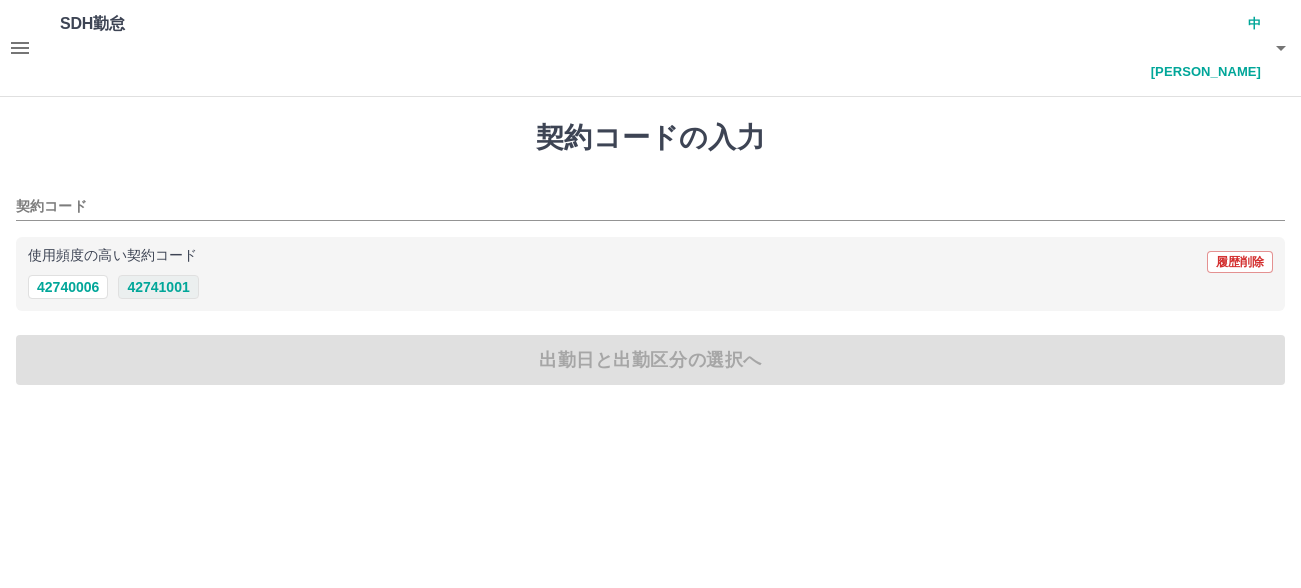 click on "42741001" at bounding box center [158, 287] 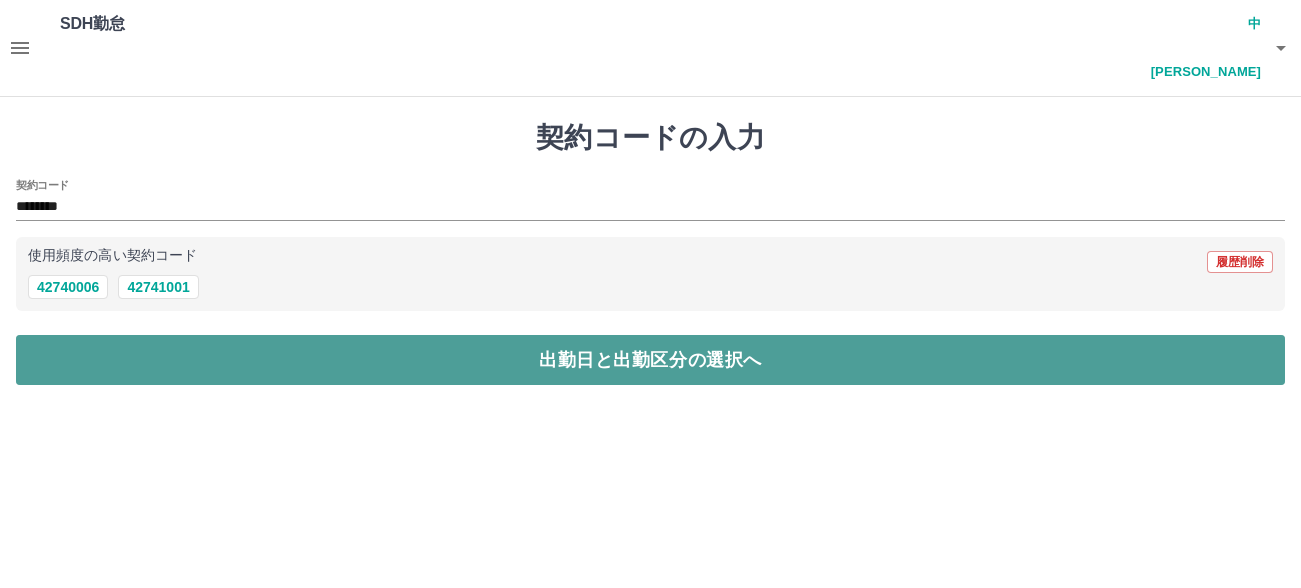 drag, startPoint x: 159, startPoint y: 306, endPoint x: 148, endPoint y: 301, distance: 12.083046 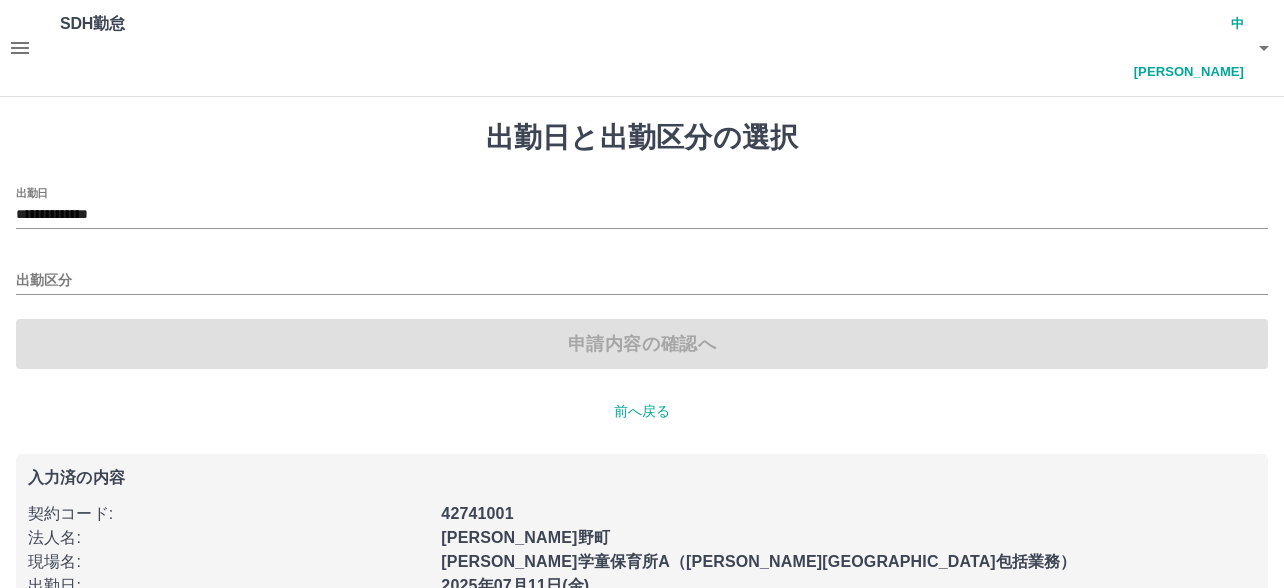 click on "出勤区分" at bounding box center (642, 274) 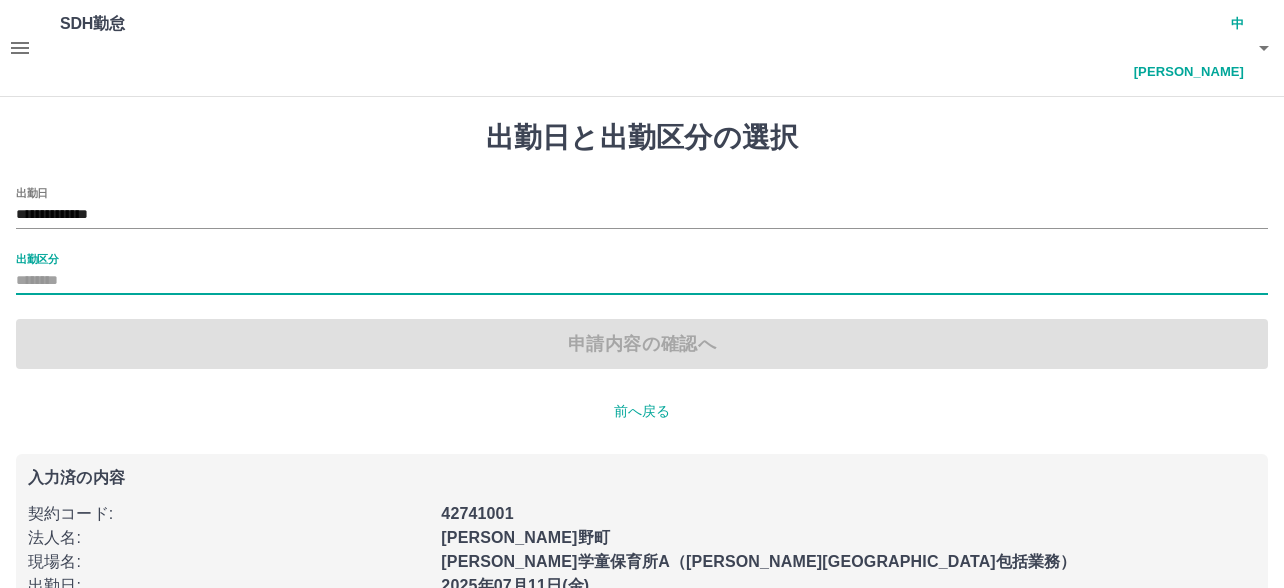 click on "出勤区分" at bounding box center (642, 281) 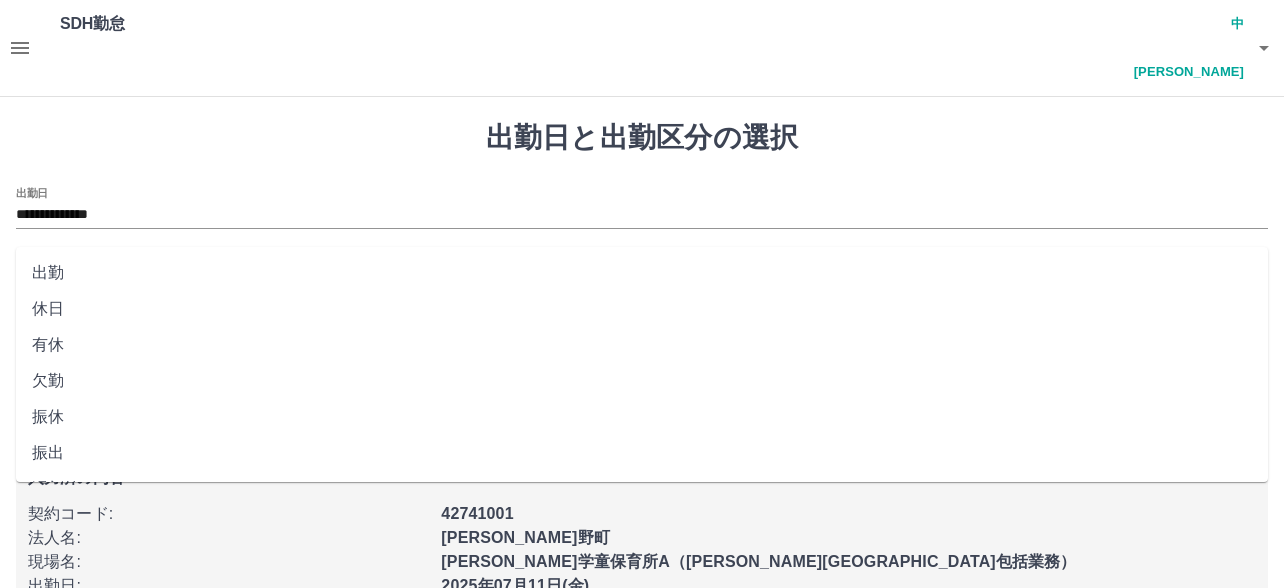 click on "出勤" at bounding box center [642, 273] 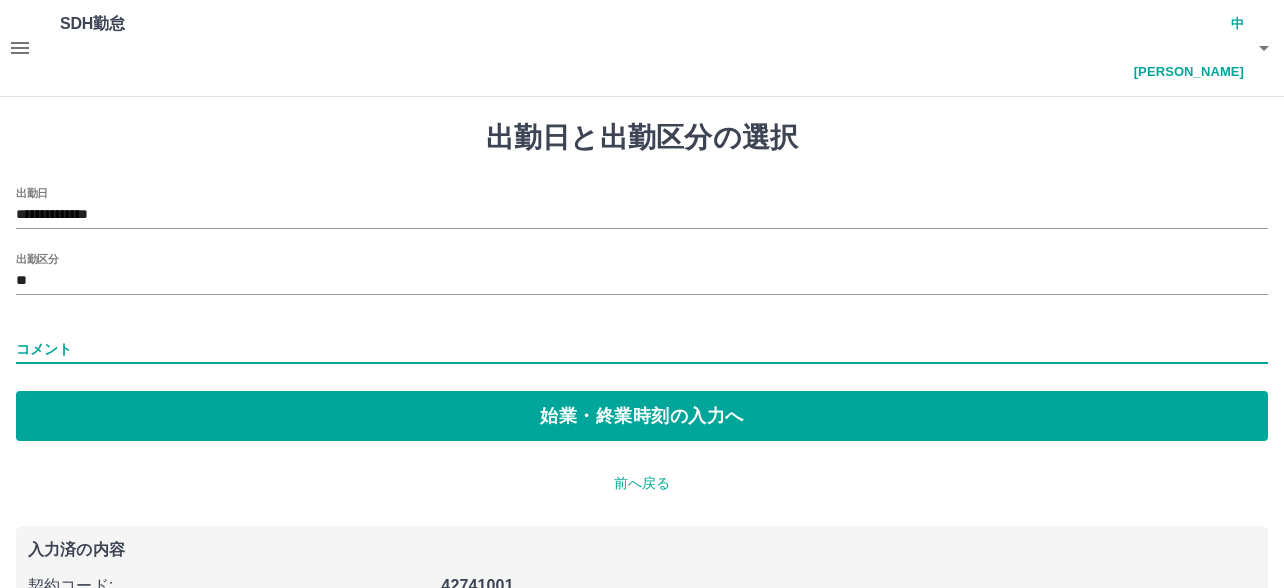 click on "コメント" at bounding box center (642, 349) 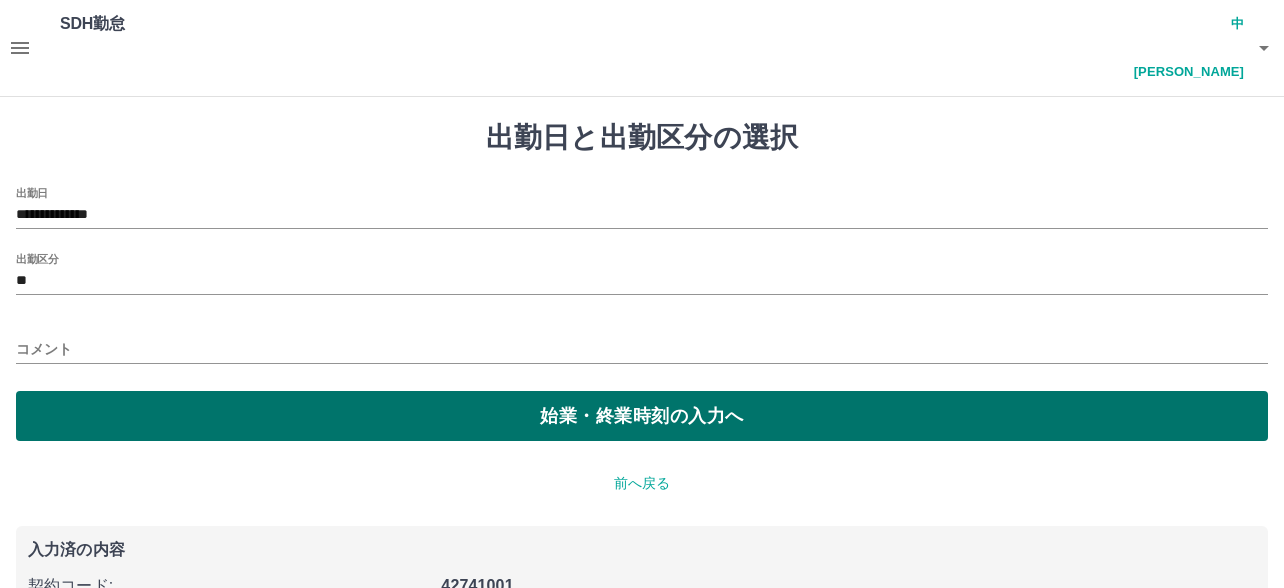 click on "始業・終業時刻の入力へ" at bounding box center [642, 416] 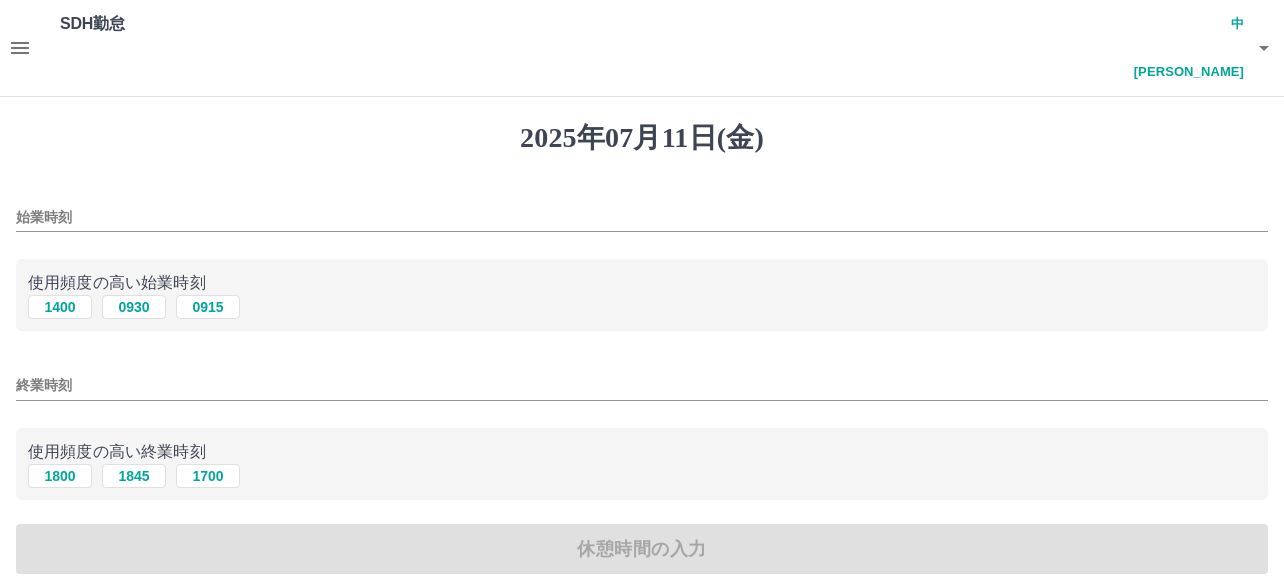 click on "始業時刻" at bounding box center (642, 211) 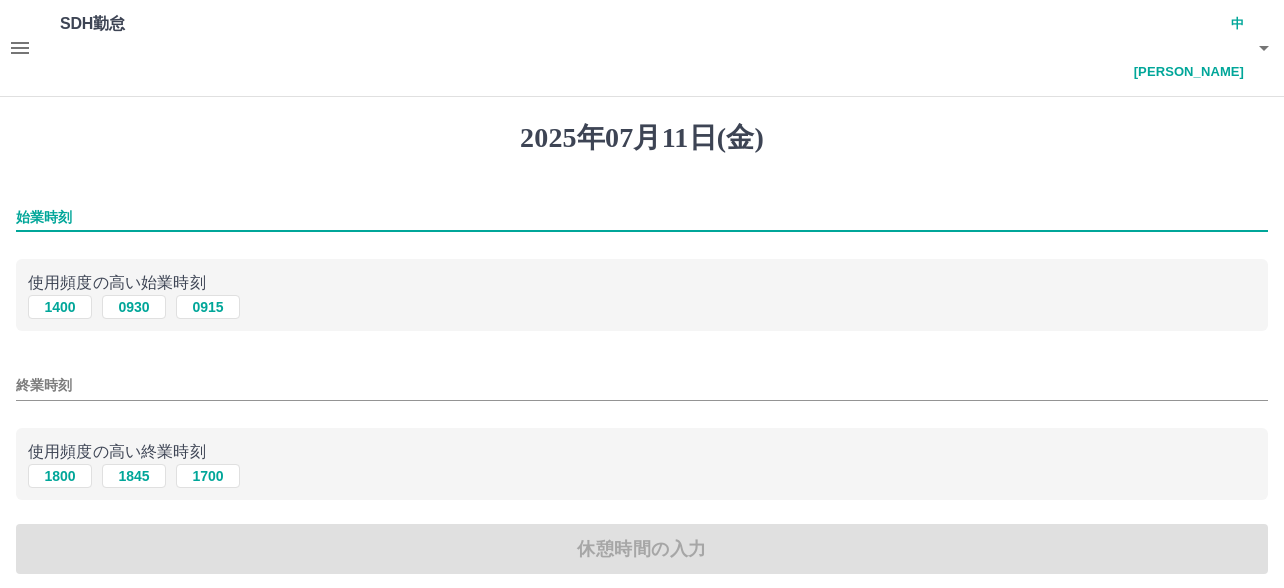 click on "始業時刻" at bounding box center [642, 217] 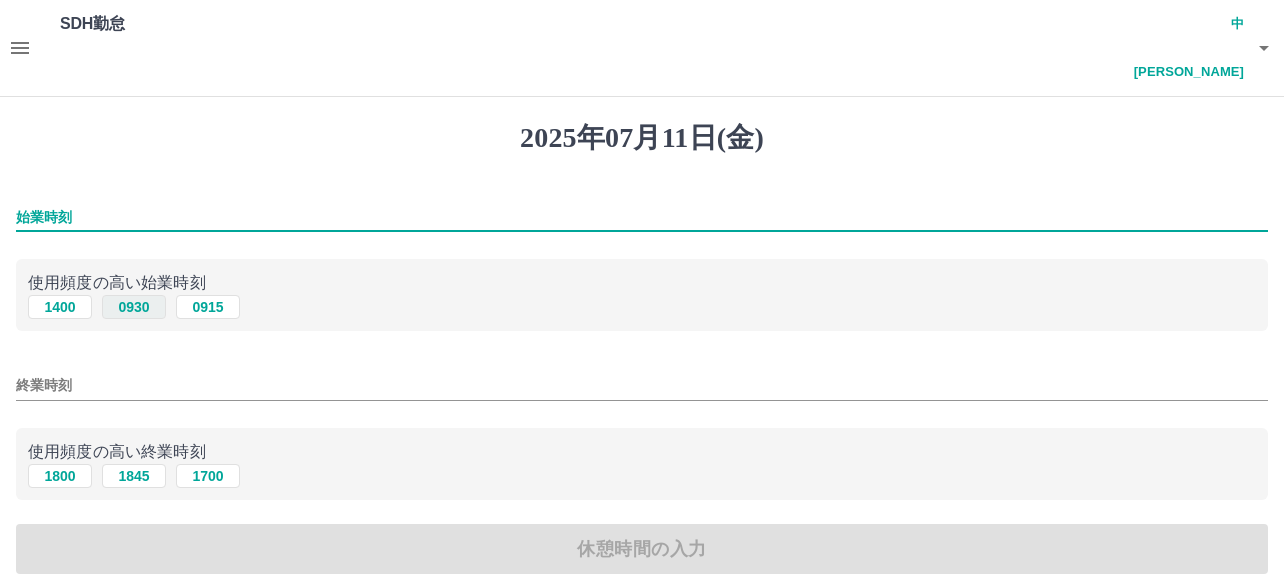 type on "****" 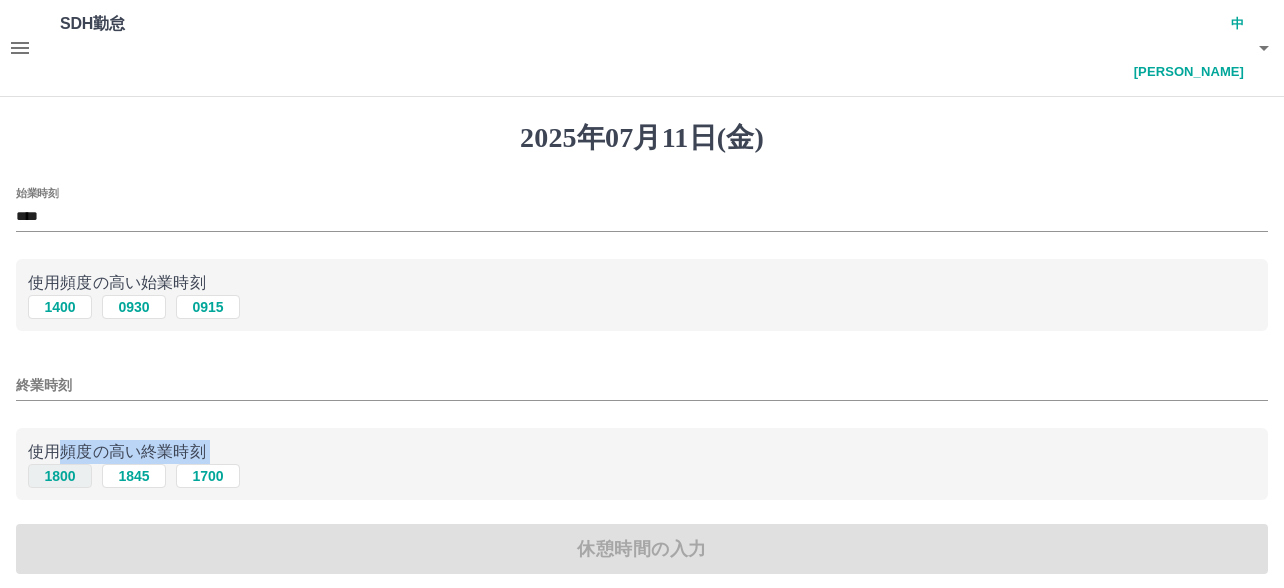 drag, startPoint x: 68, startPoint y: 415, endPoint x: 68, endPoint y: 426, distance: 11 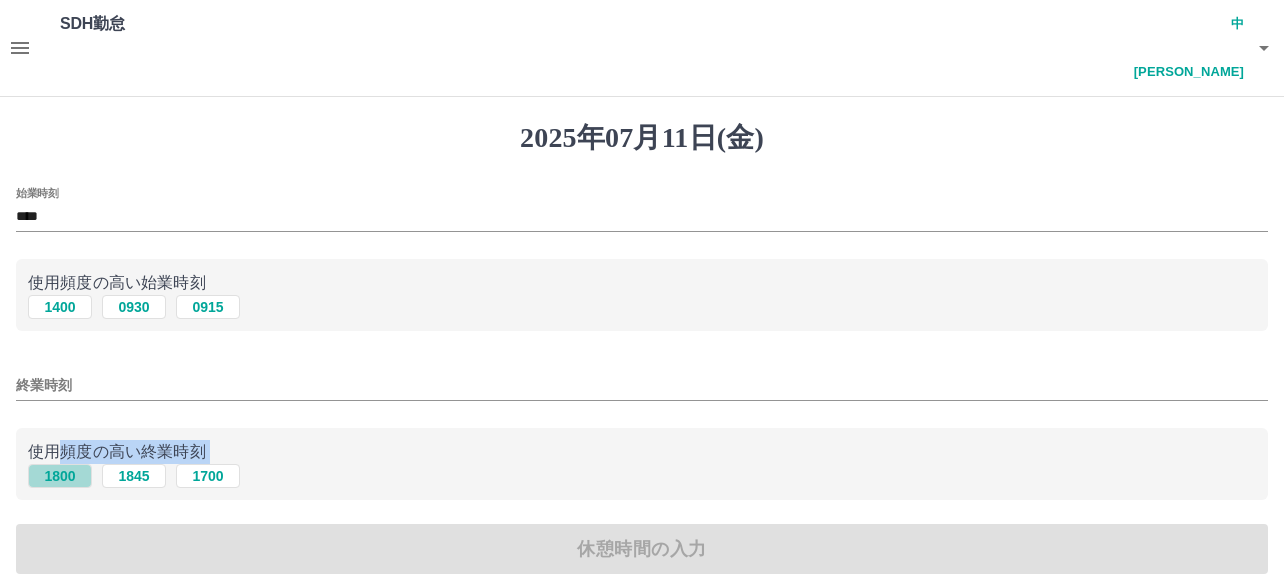 click on "1800" at bounding box center (60, 476) 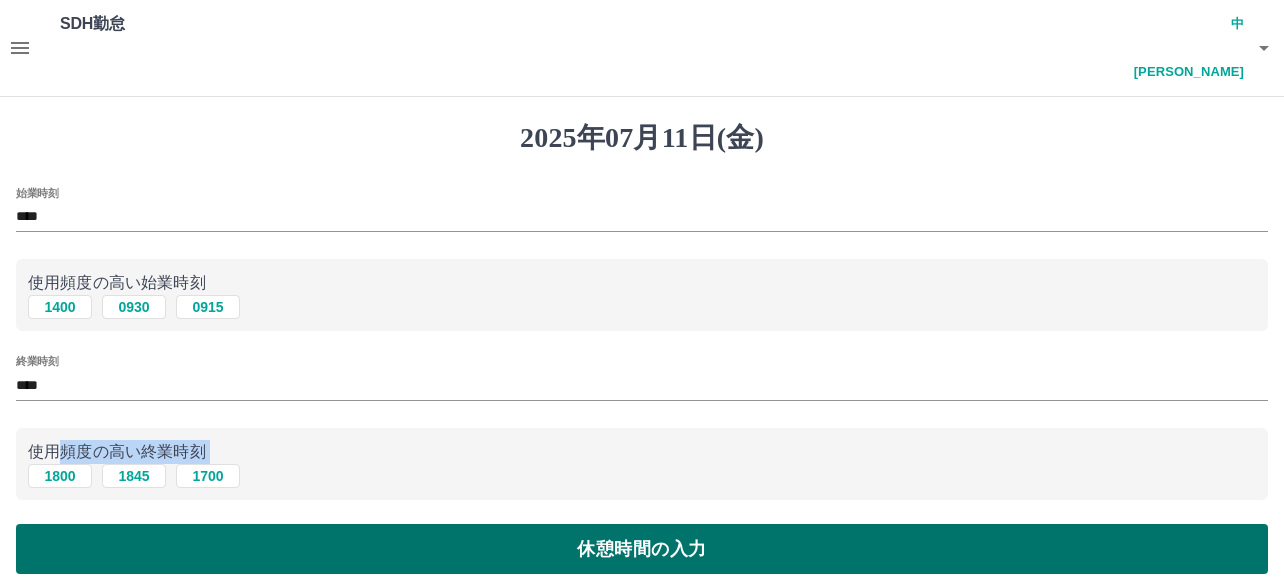 click on "休憩時間の入力" at bounding box center (642, 549) 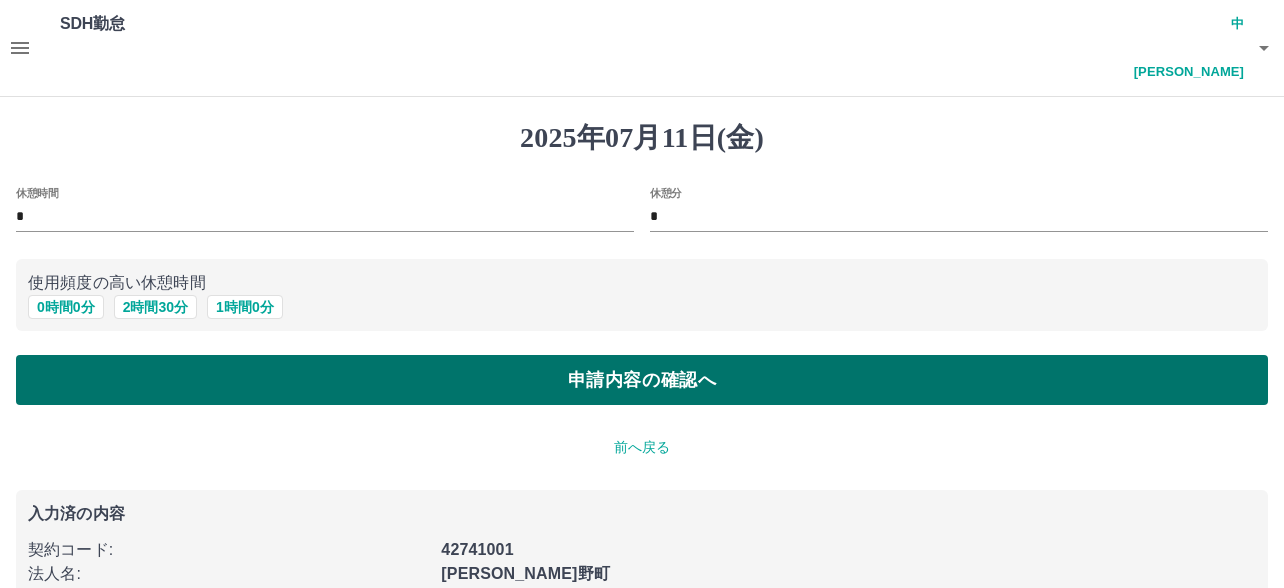 click on "申請内容の確認へ" at bounding box center [642, 380] 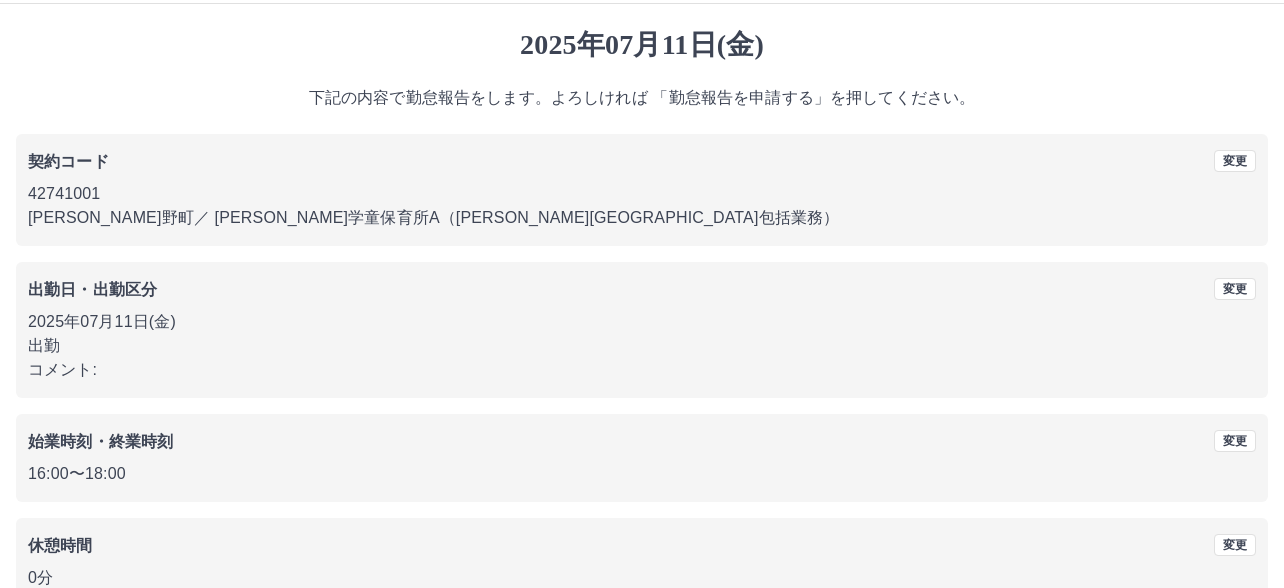 scroll, scrollTop: 161, scrollLeft: 0, axis: vertical 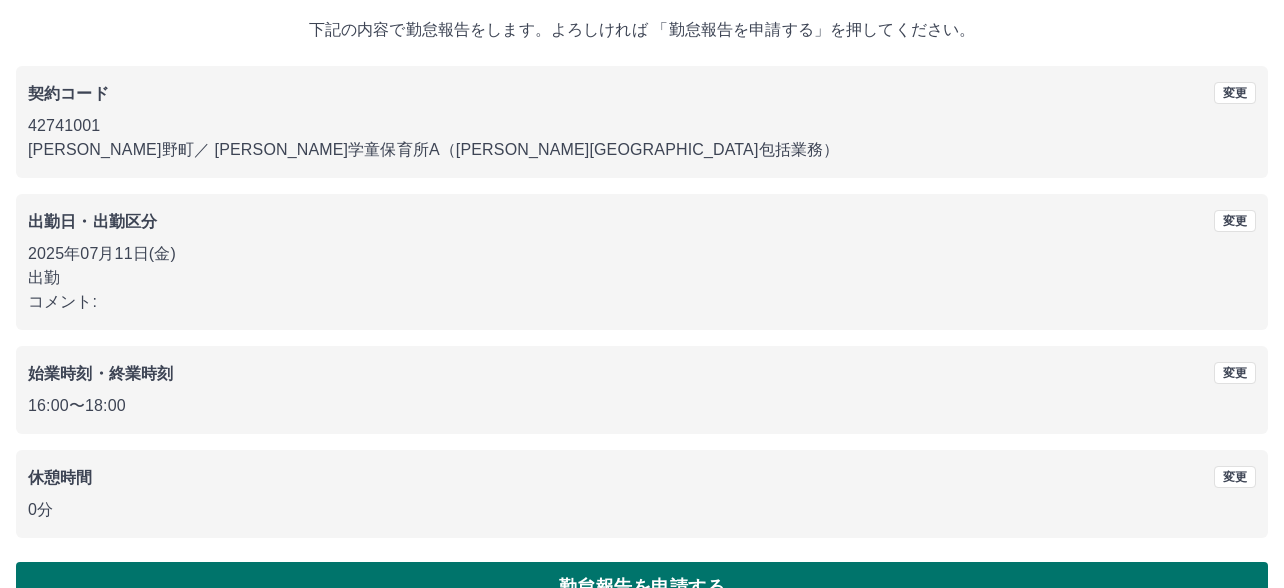 click on "勤怠報告を申請する" at bounding box center [642, 587] 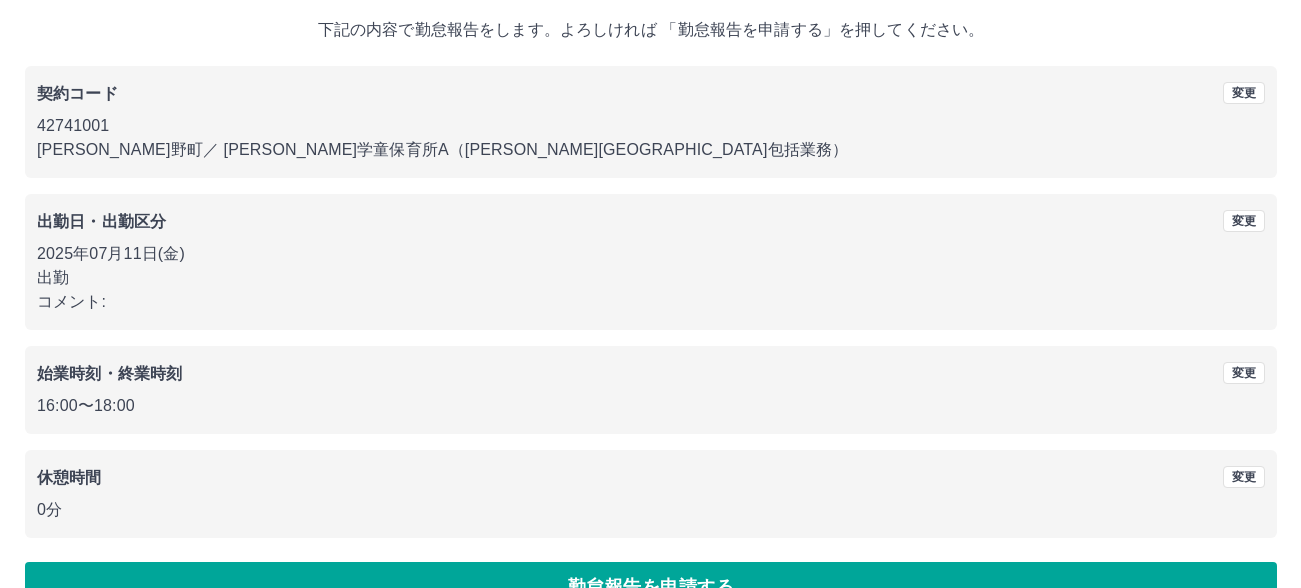 scroll, scrollTop: 0, scrollLeft: 0, axis: both 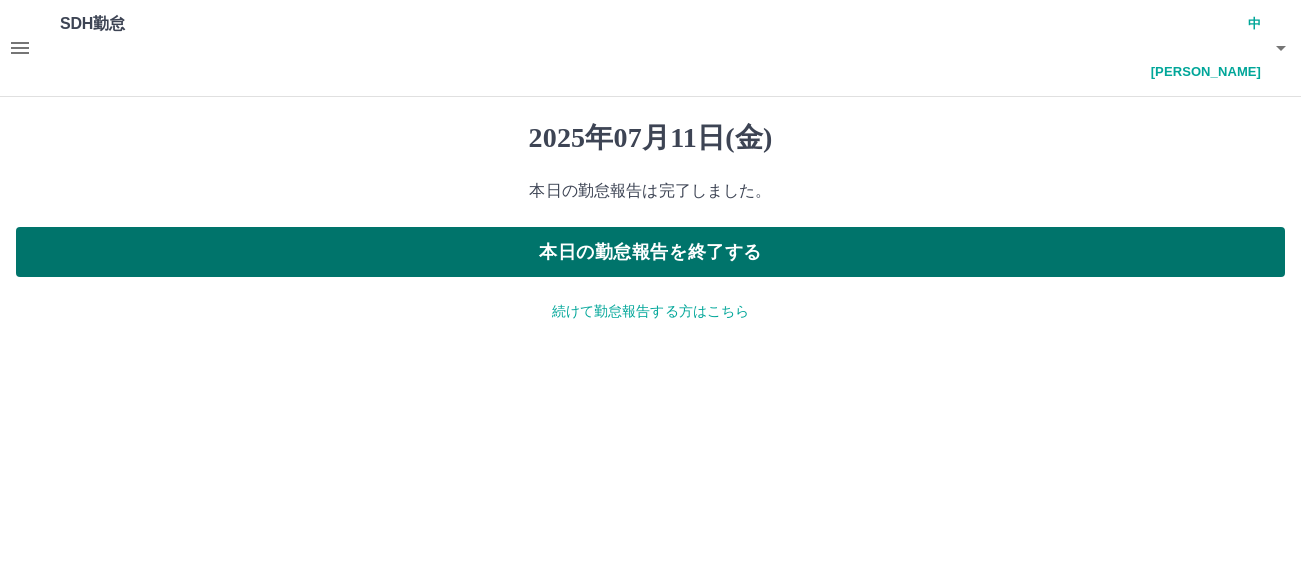 click on "本日の勤怠報告を終了する" at bounding box center [650, 252] 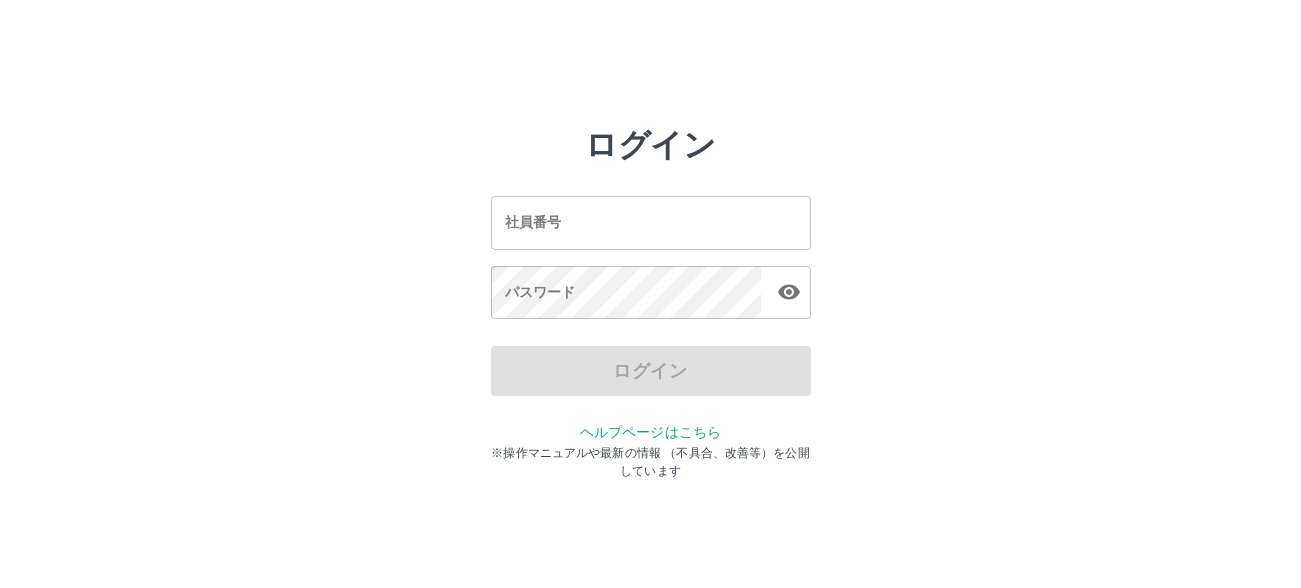 scroll, scrollTop: 0, scrollLeft: 0, axis: both 